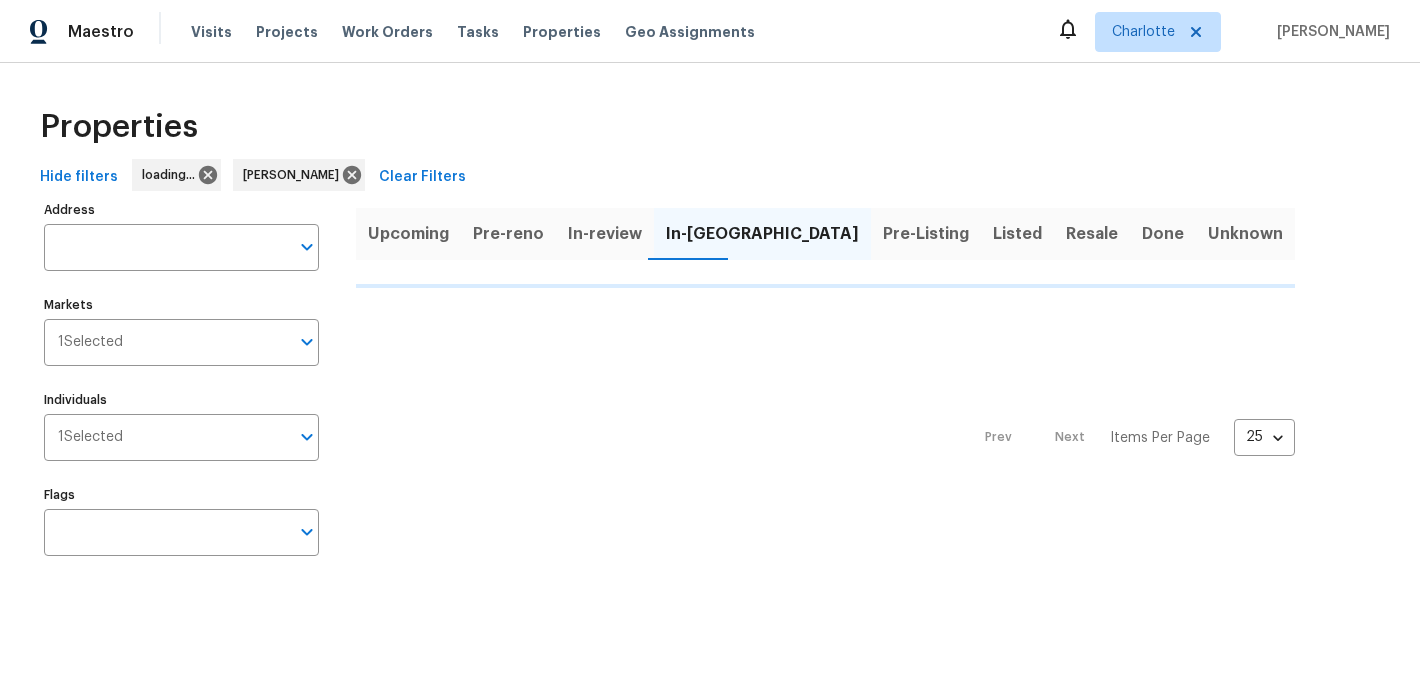 scroll, scrollTop: 0, scrollLeft: 0, axis: both 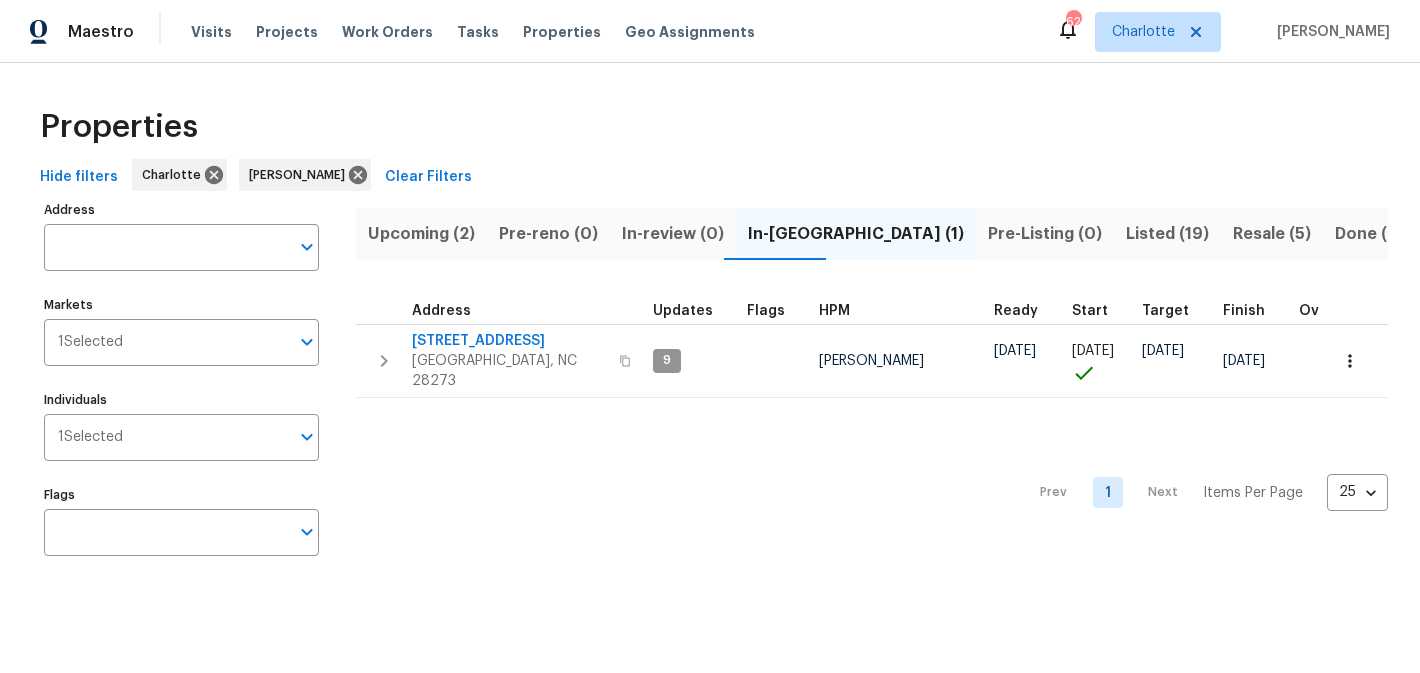 click on "Upcoming (2)" at bounding box center [421, 234] 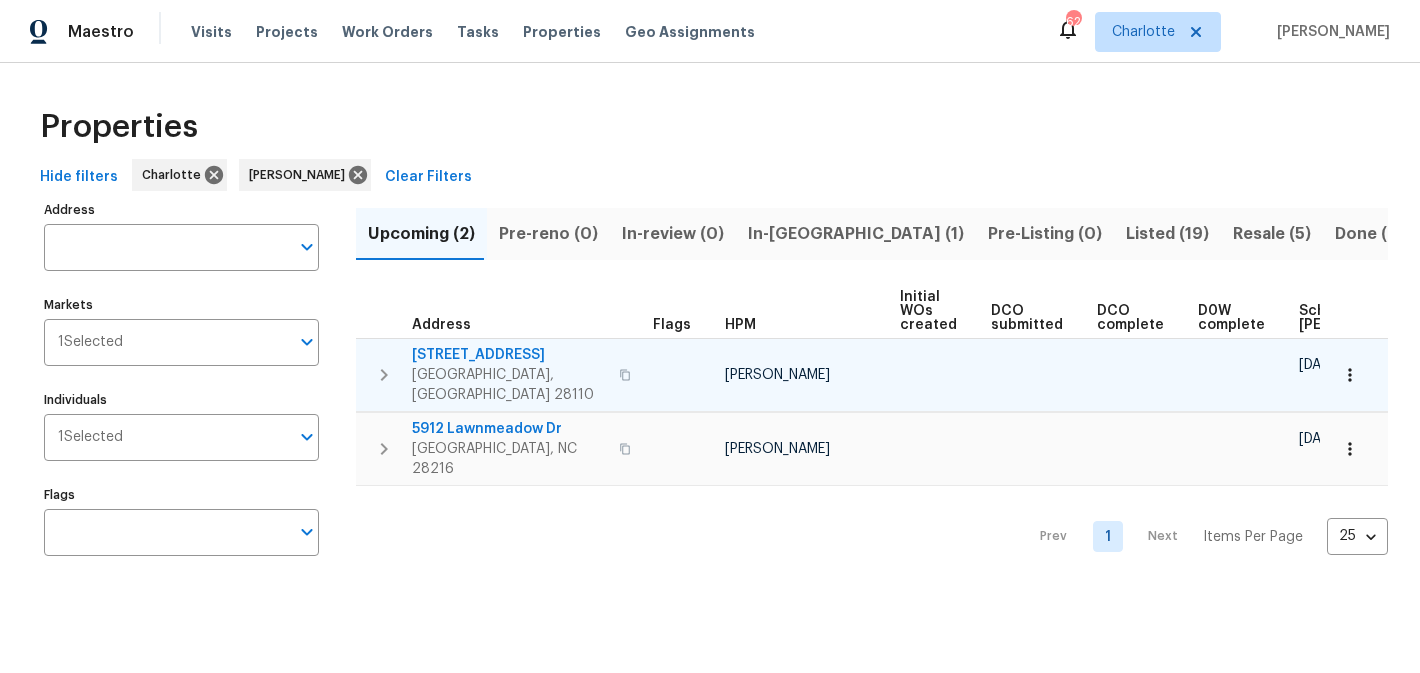 click on "[STREET_ADDRESS]" at bounding box center (509, 355) 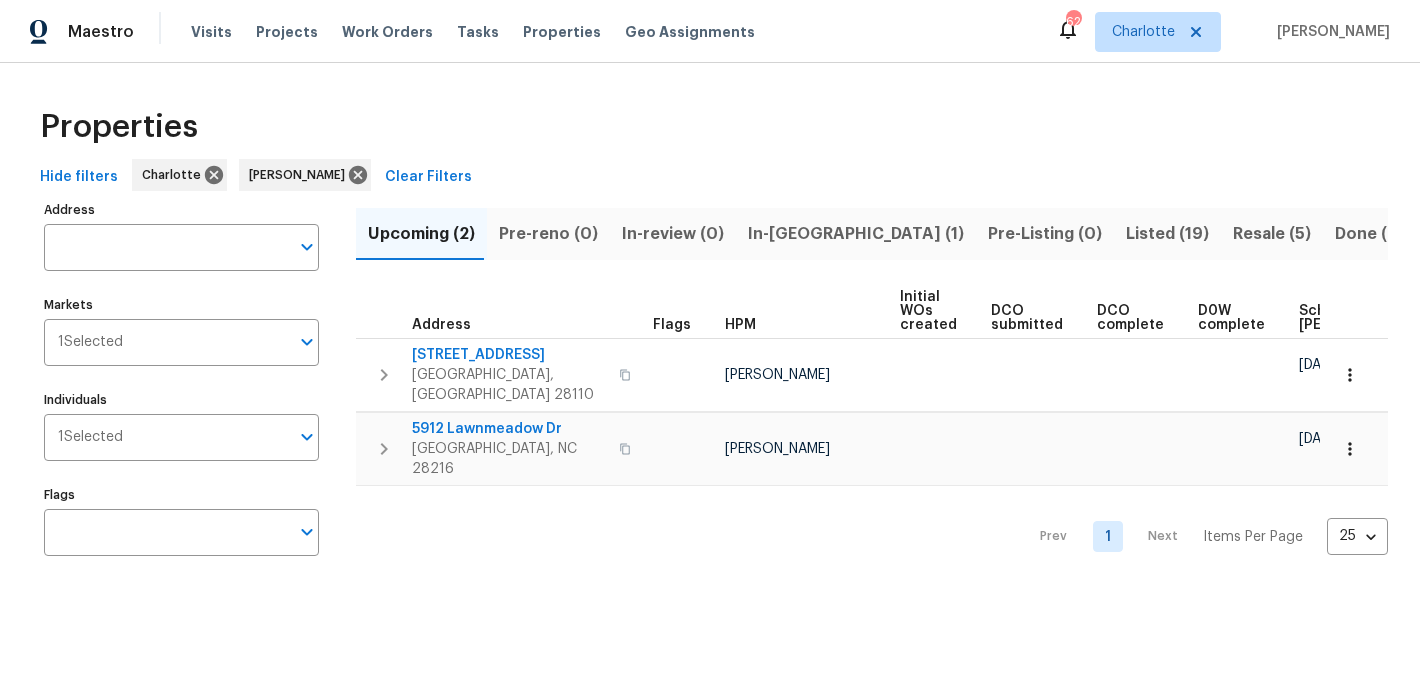 click on "In-[GEOGRAPHIC_DATA] (1)" at bounding box center (856, 234) 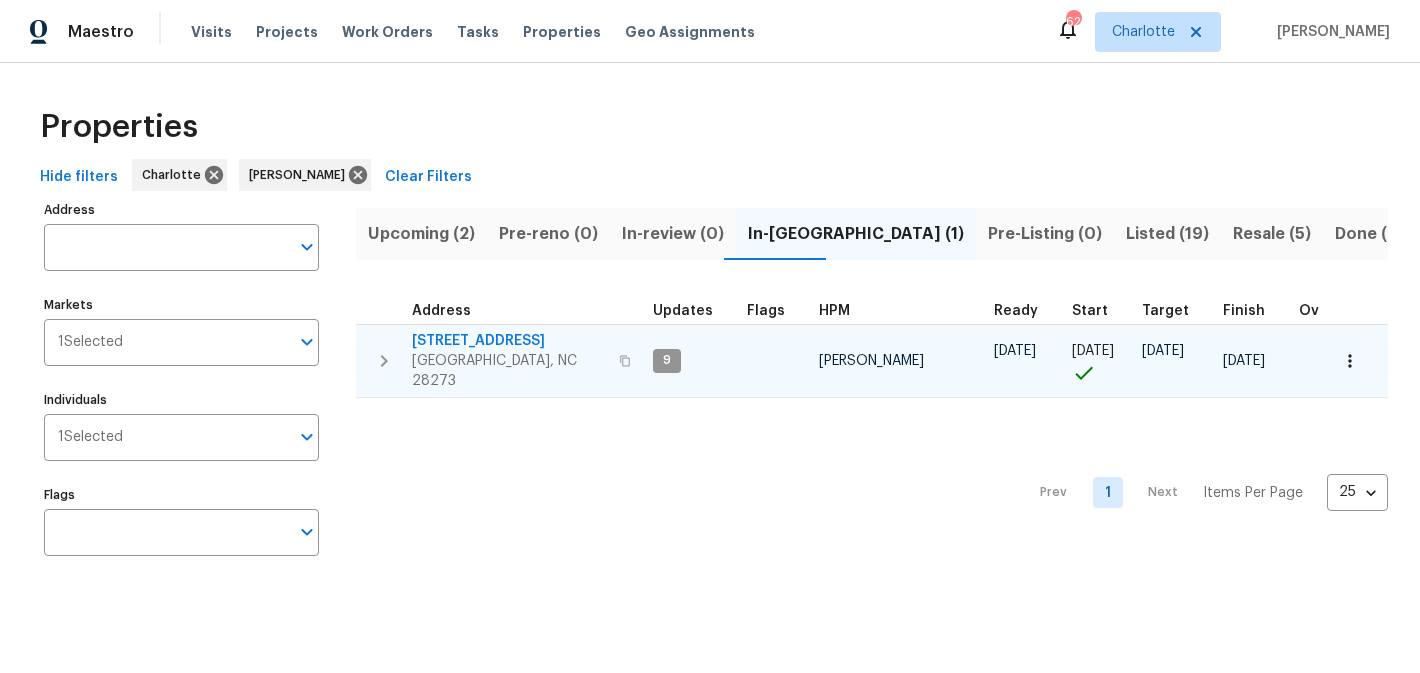 click on "[STREET_ADDRESS]" at bounding box center (509, 341) 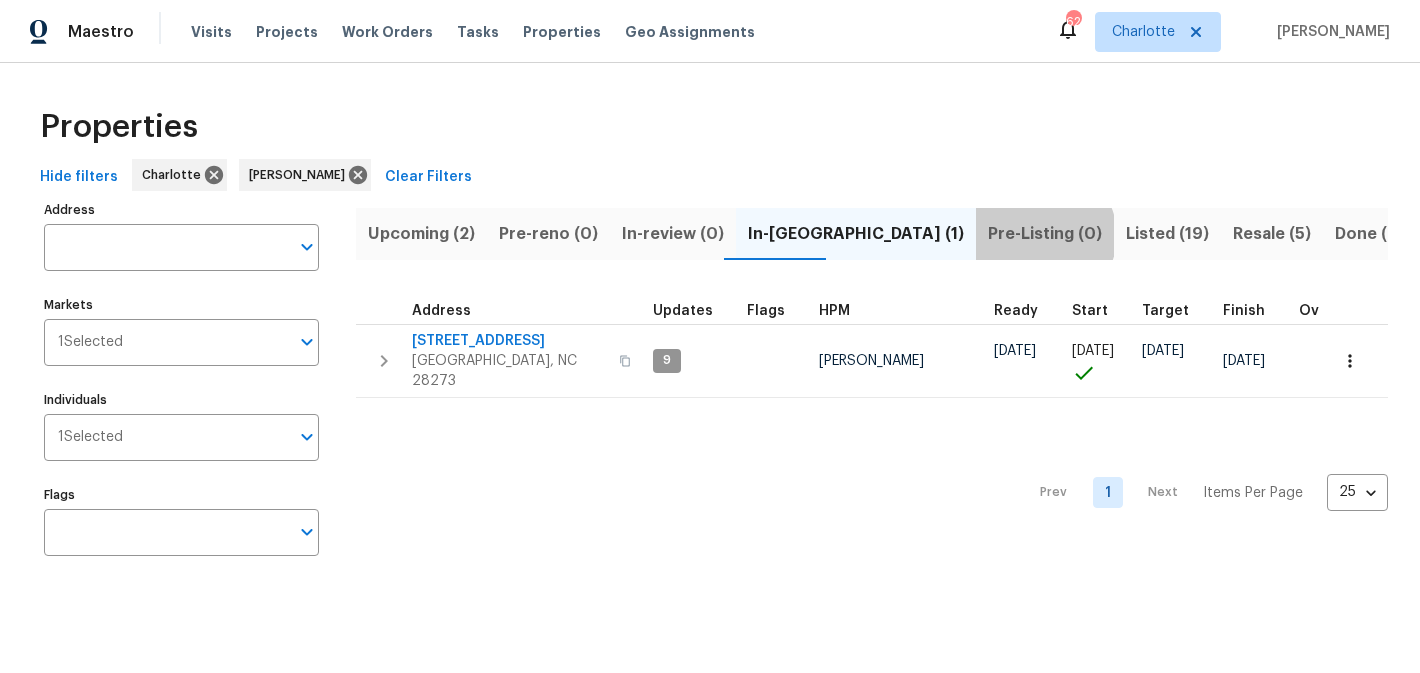 click on "Pre-Listing (0)" at bounding box center (1045, 234) 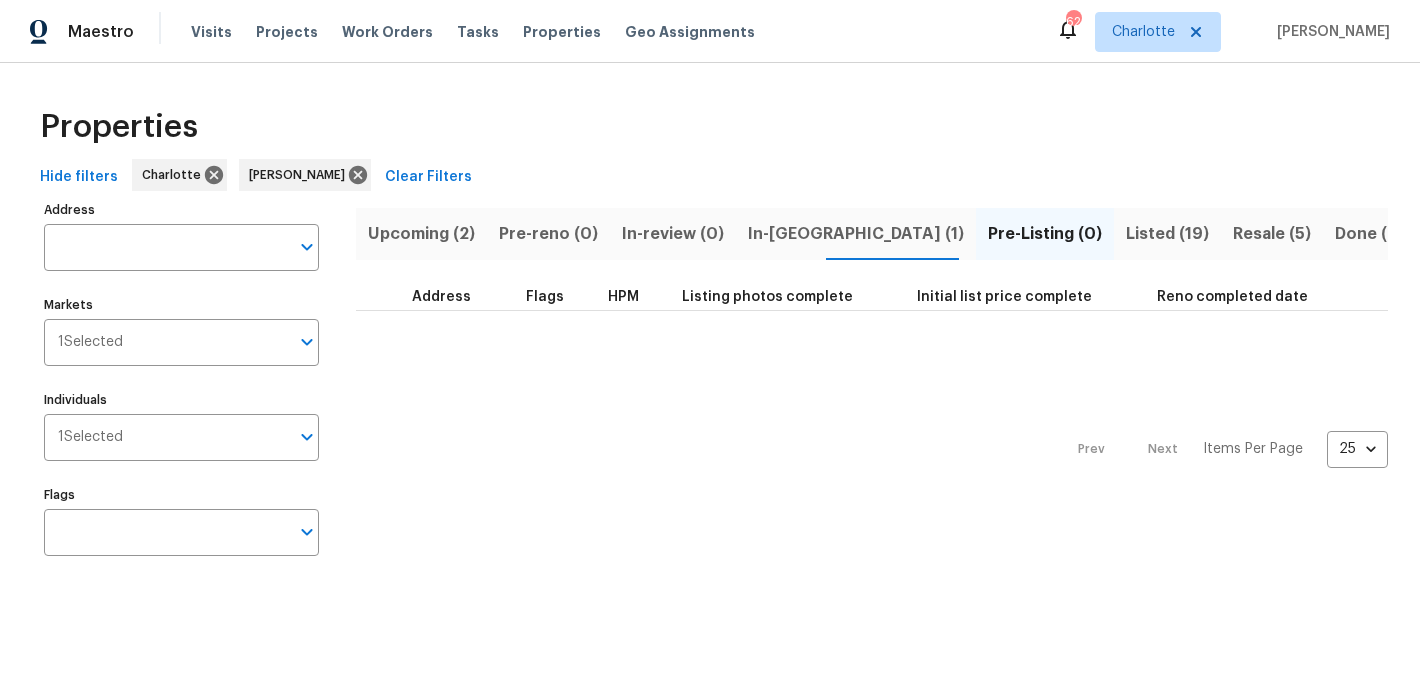 click on "Listed (19)" at bounding box center (1167, 234) 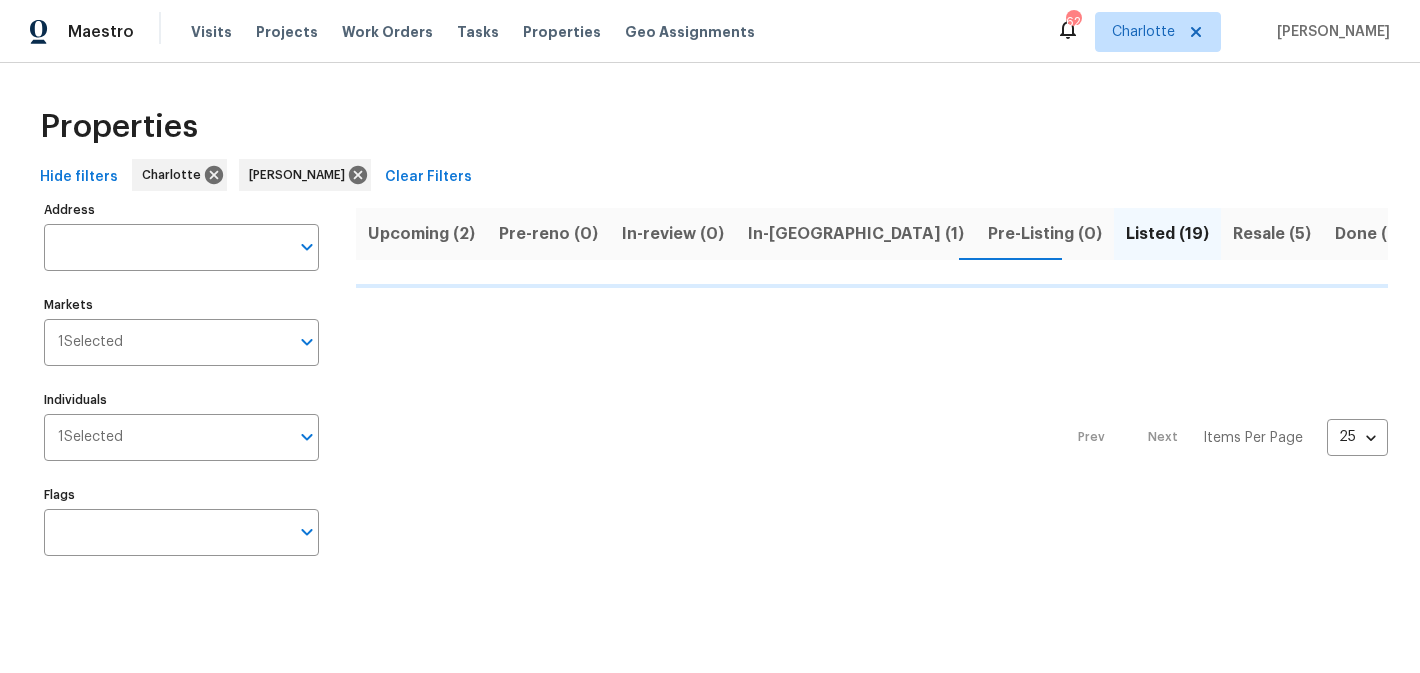 click on "Resale (5)" at bounding box center [1272, 234] 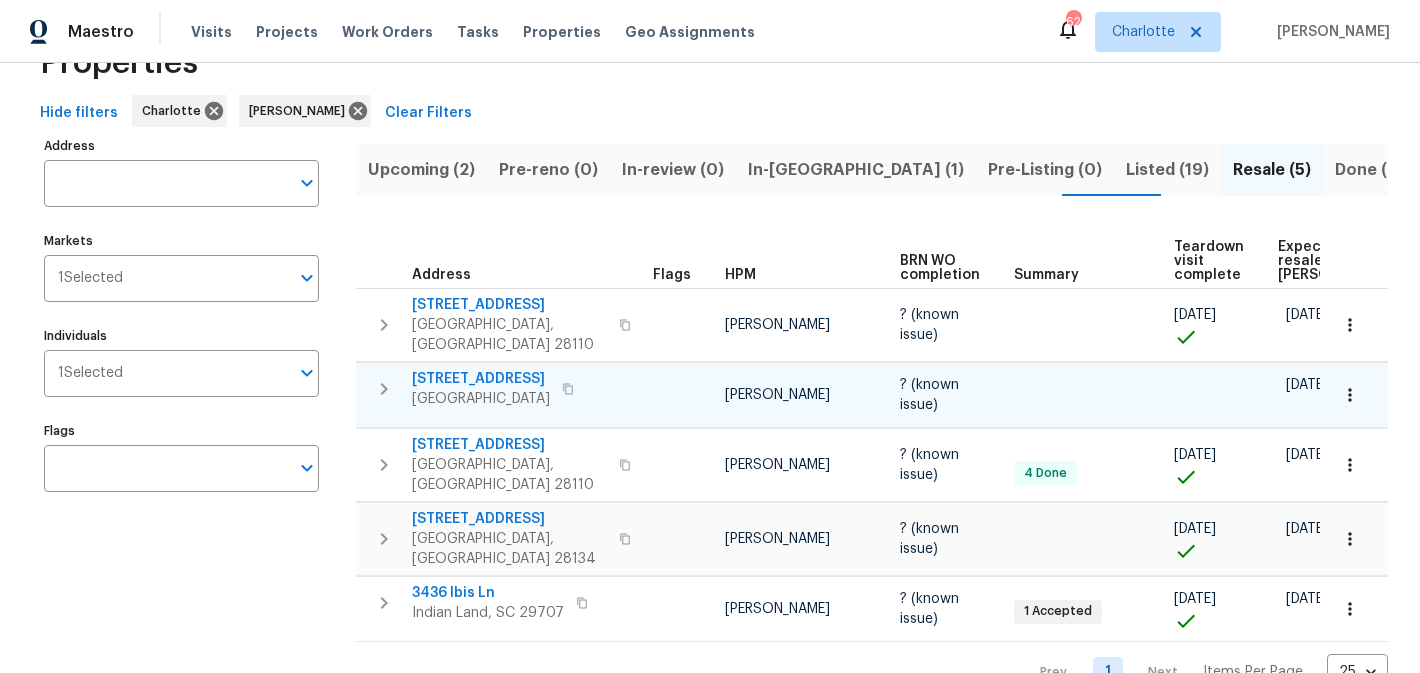 scroll, scrollTop: 75, scrollLeft: 0, axis: vertical 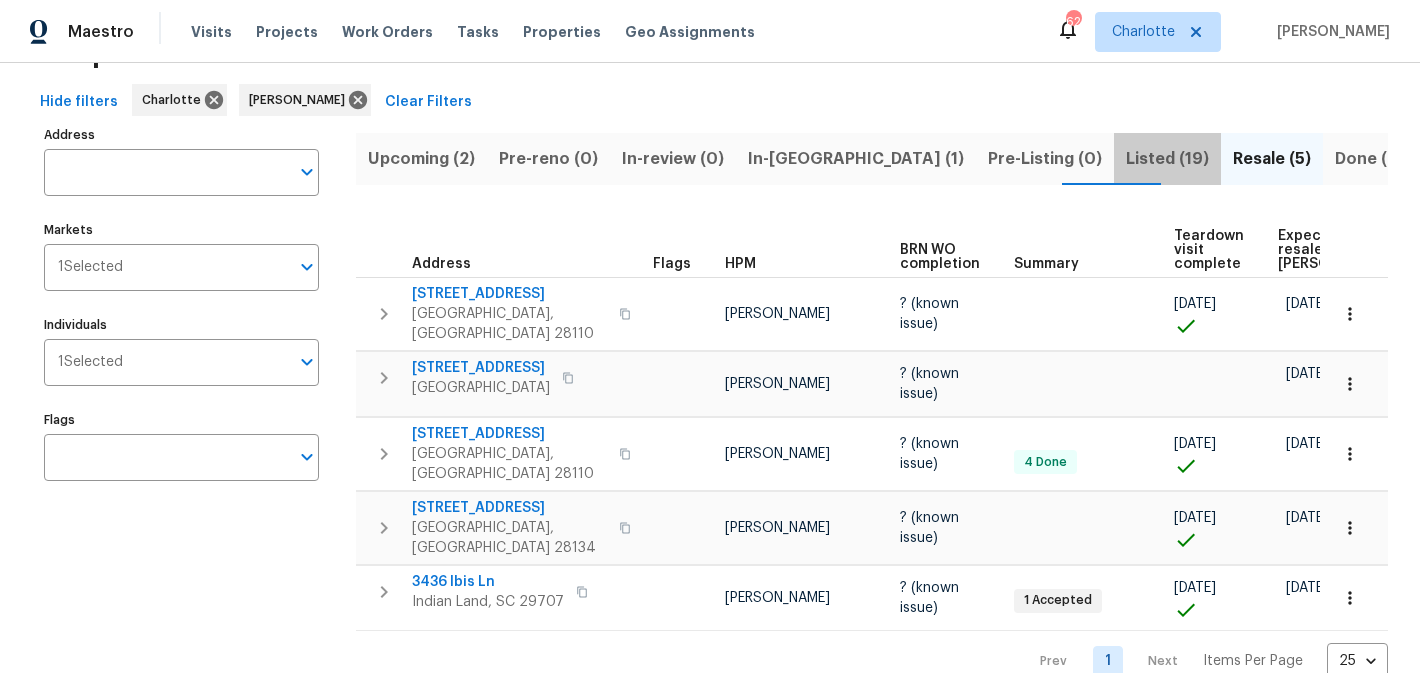 click on "Listed (19)" at bounding box center (1167, 159) 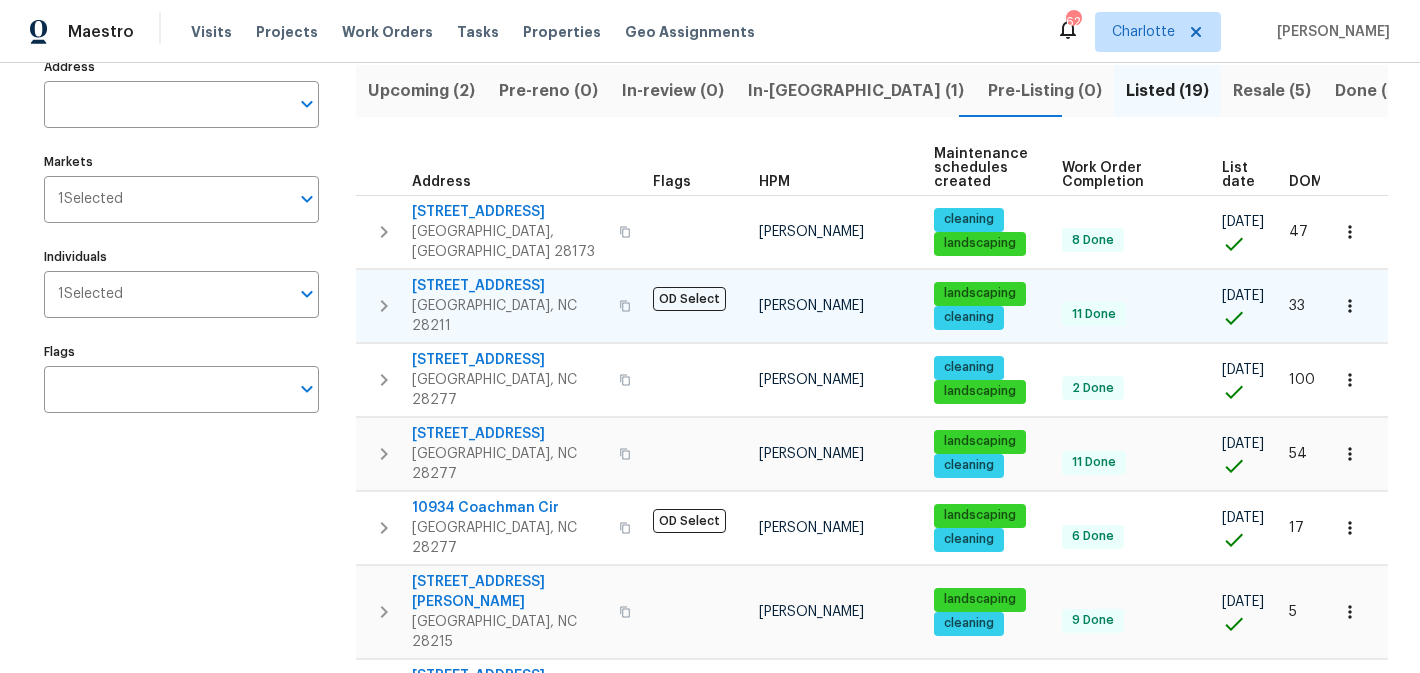 scroll, scrollTop: 0, scrollLeft: 0, axis: both 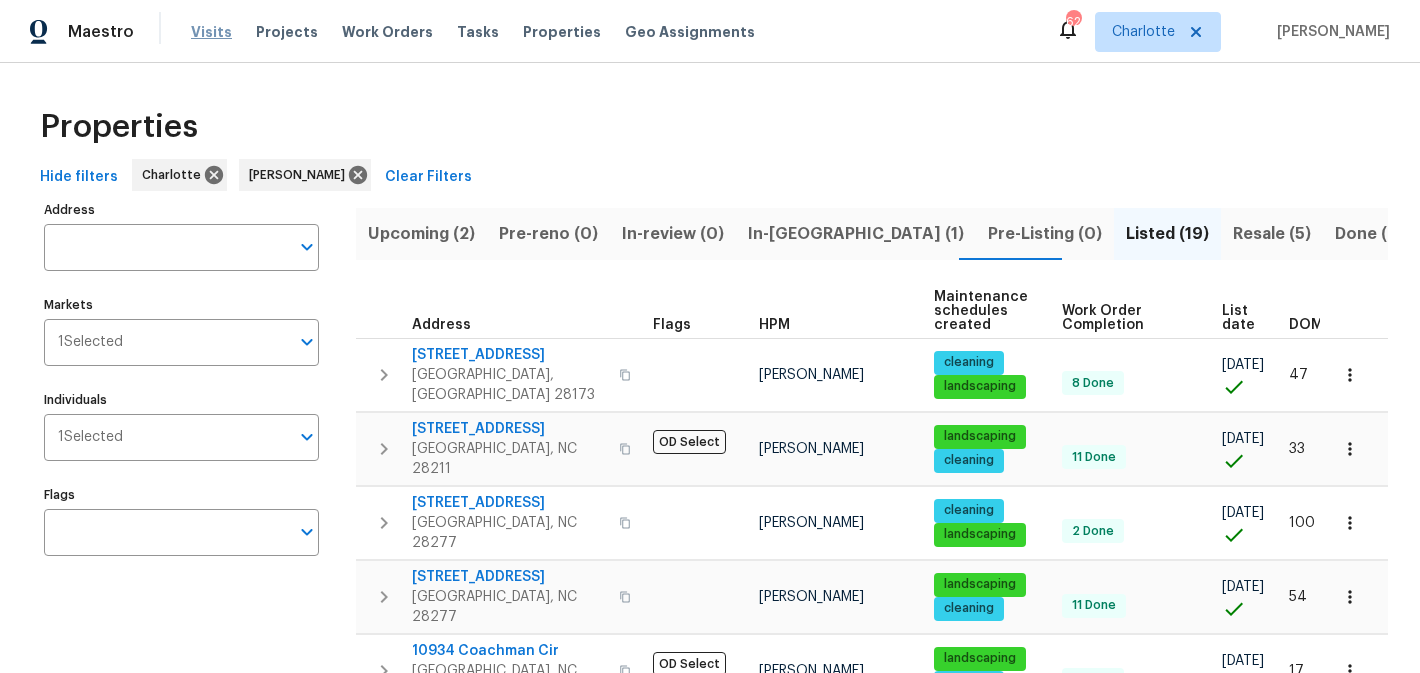 click on "Visits" at bounding box center (211, 32) 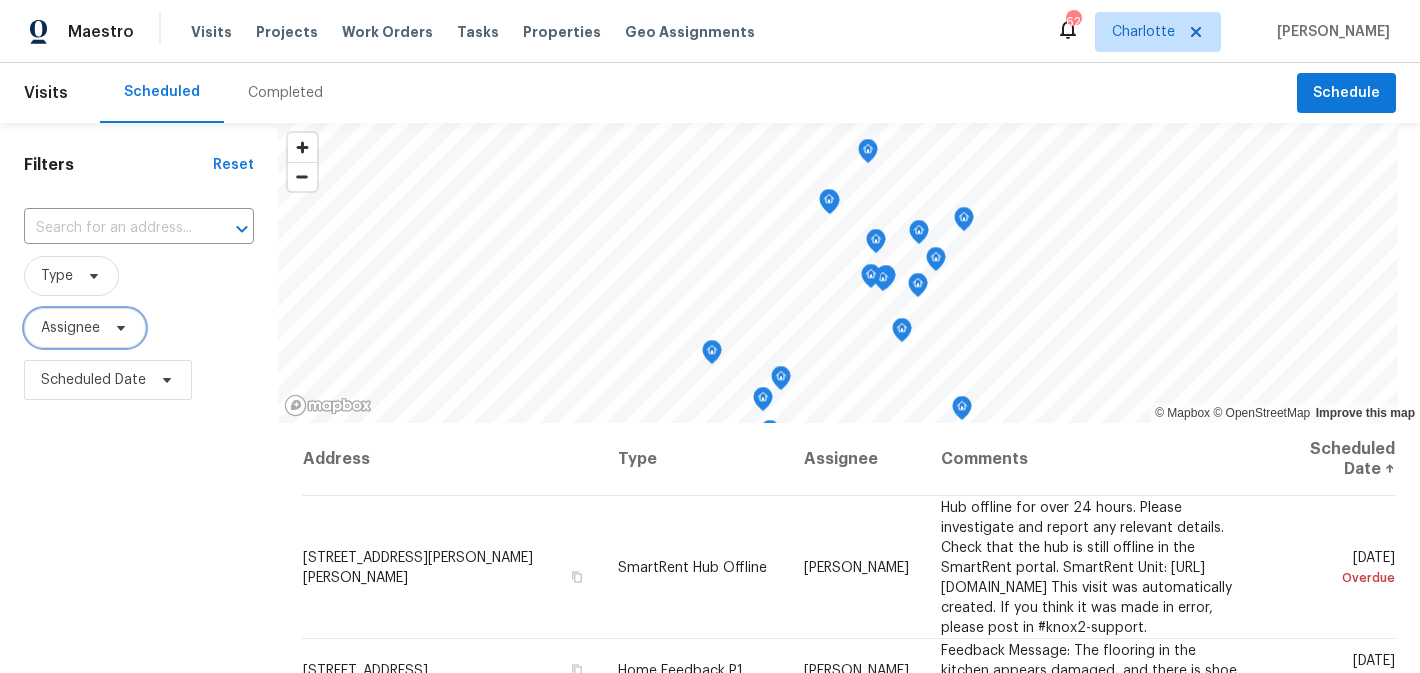 click on "Assignee" at bounding box center [85, 328] 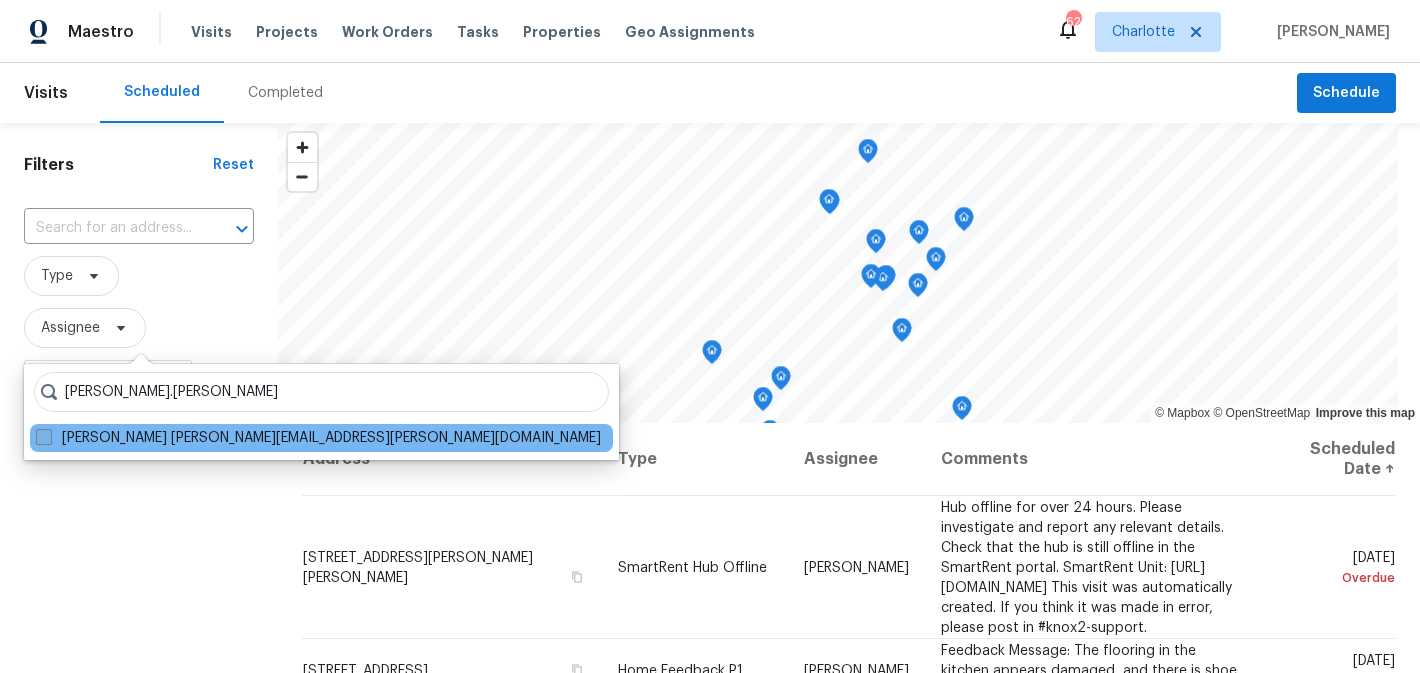 type on "[PERSON_NAME].[PERSON_NAME]" 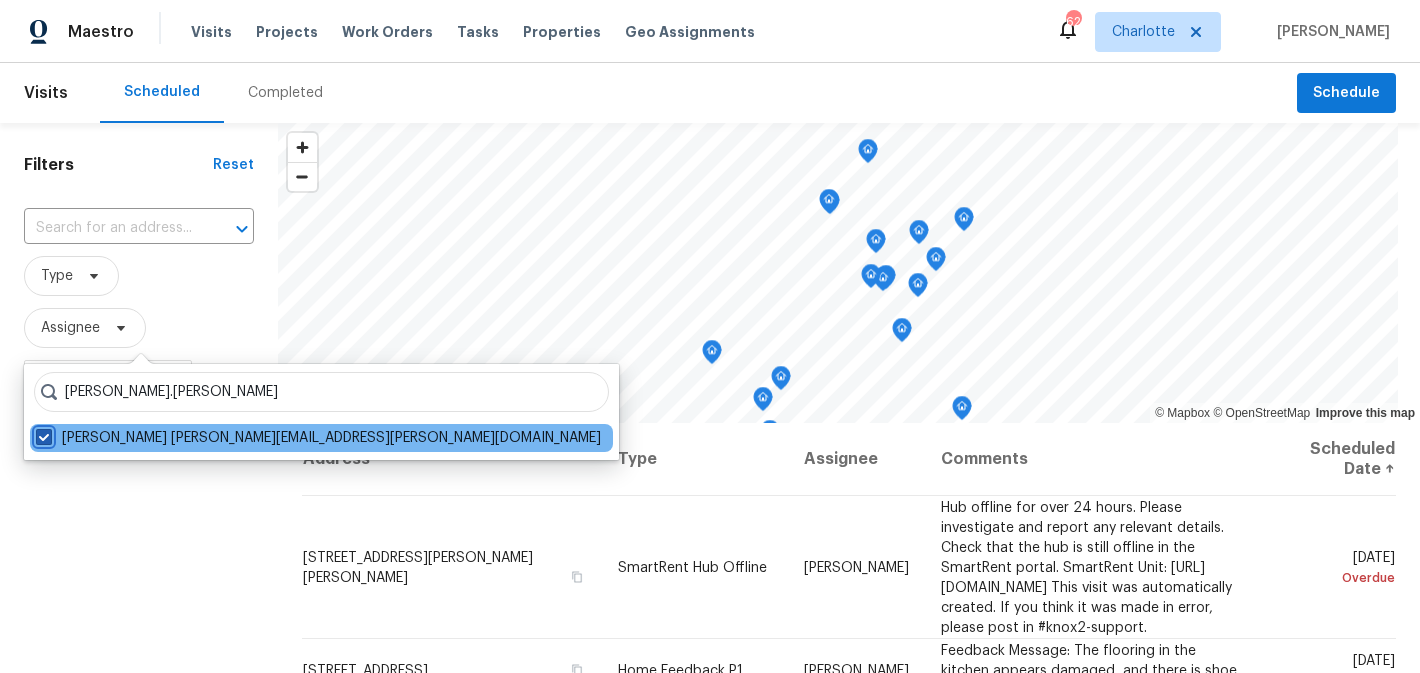 checkbox on "true" 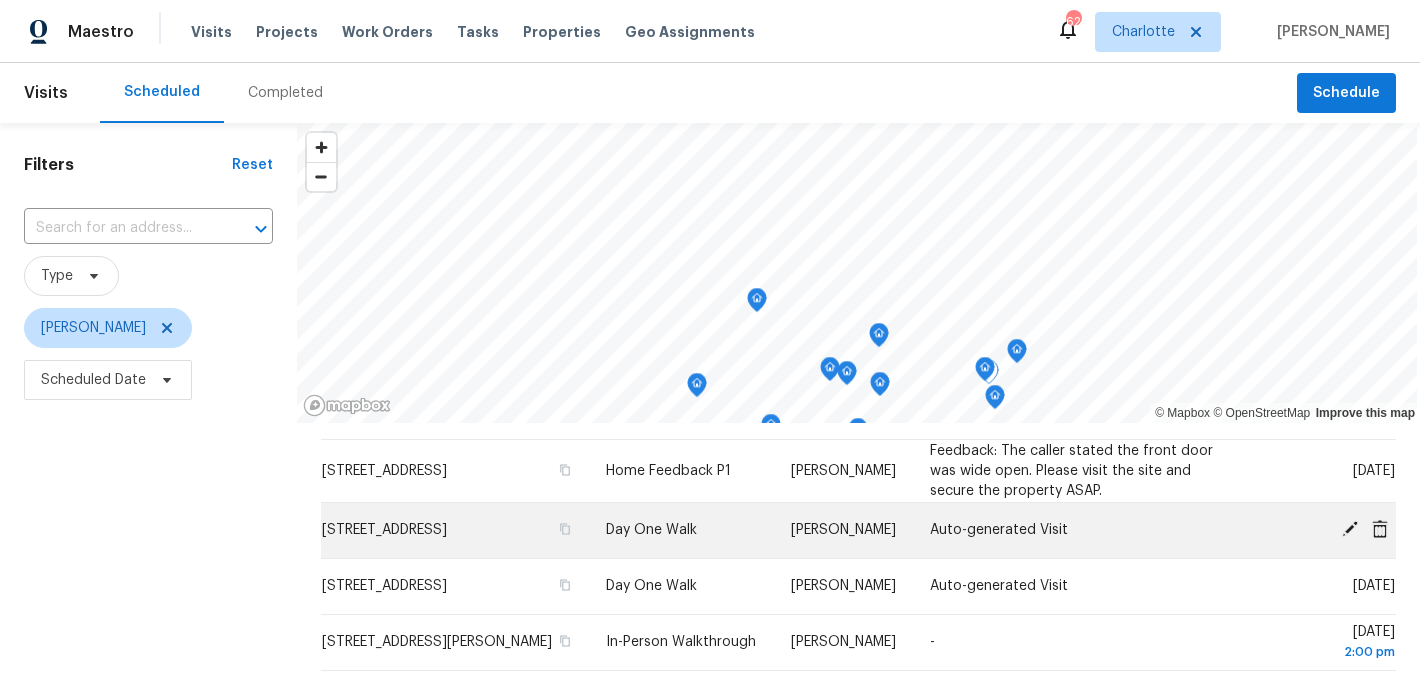 scroll, scrollTop: 285, scrollLeft: 0, axis: vertical 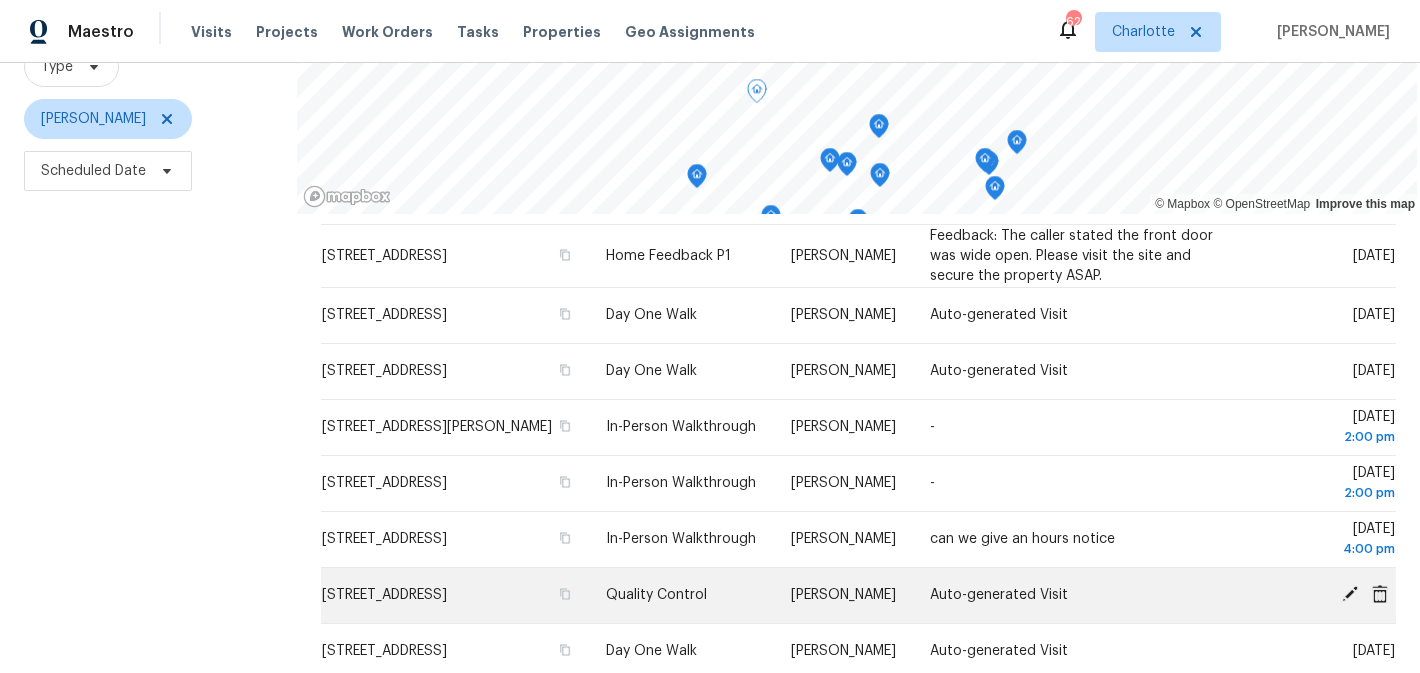 click 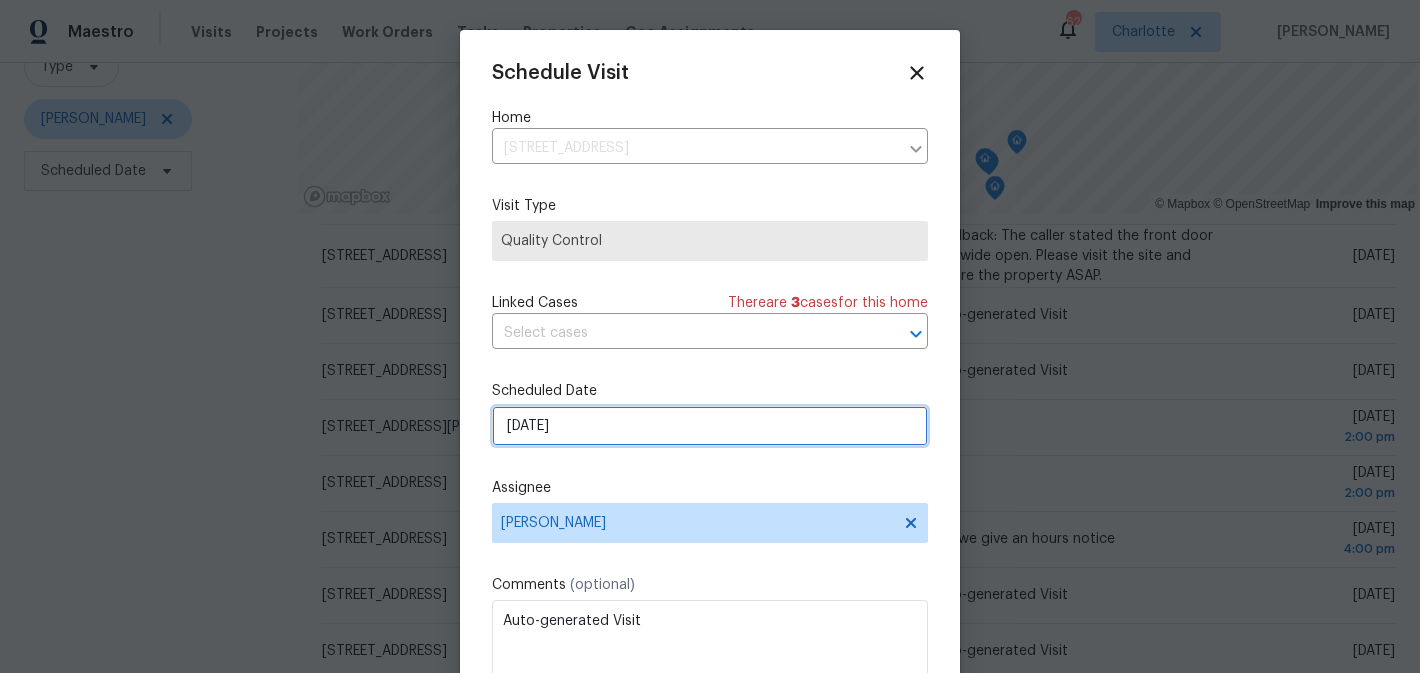 click on "[DATE]" at bounding box center (710, 426) 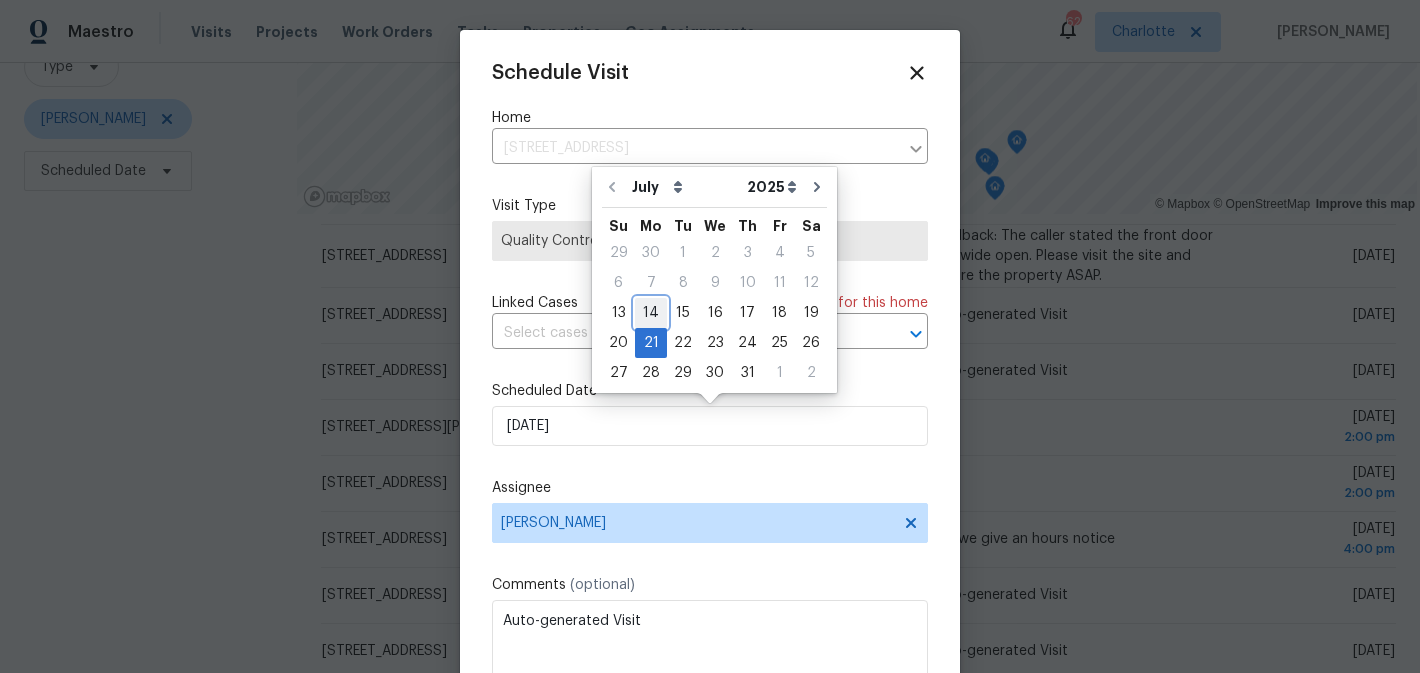 click on "14" at bounding box center [651, 313] 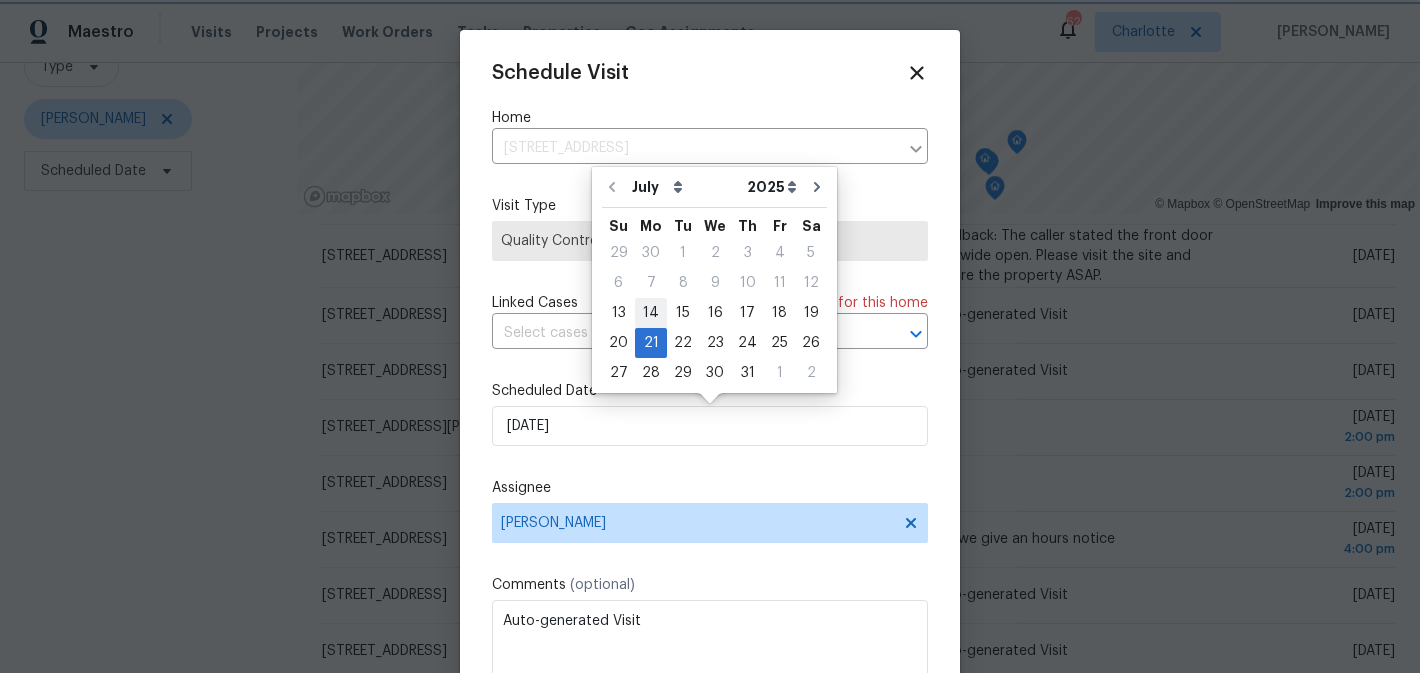type on "[DATE]" 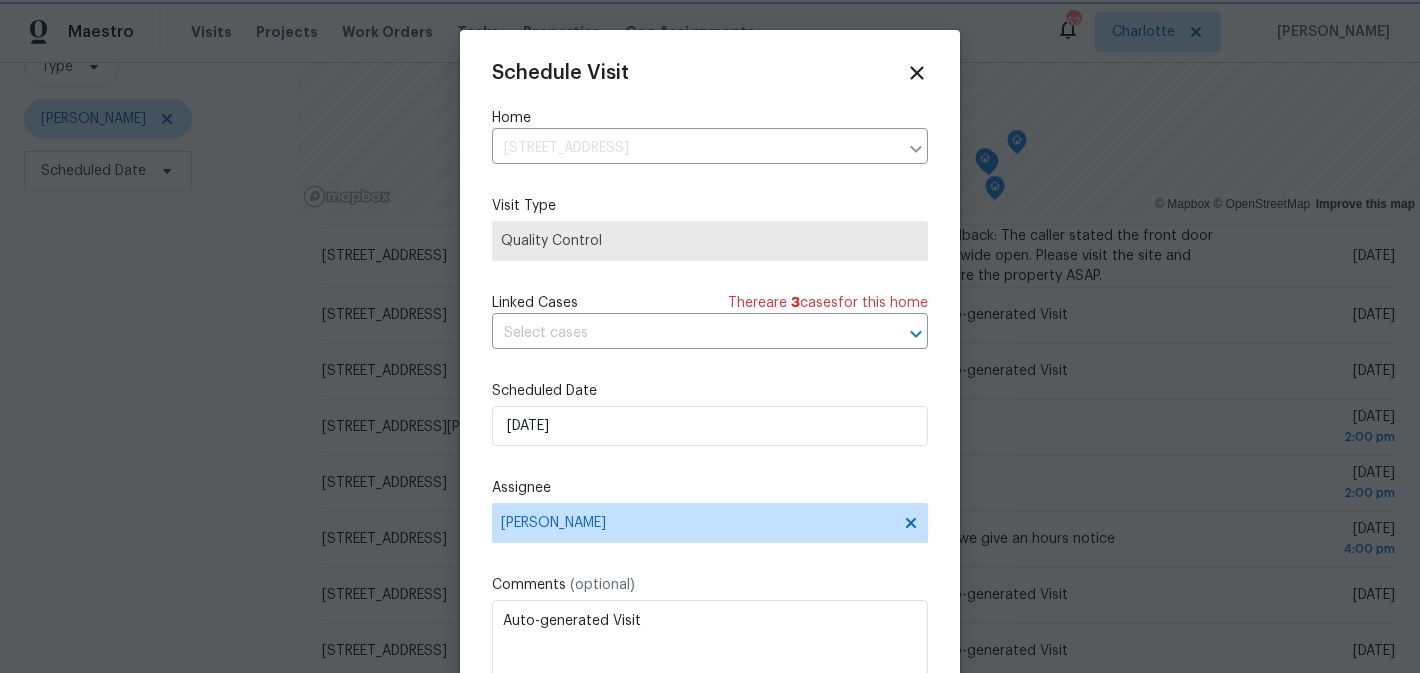 scroll, scrollTop: 36, scrollLeft: 0, axis: vertical 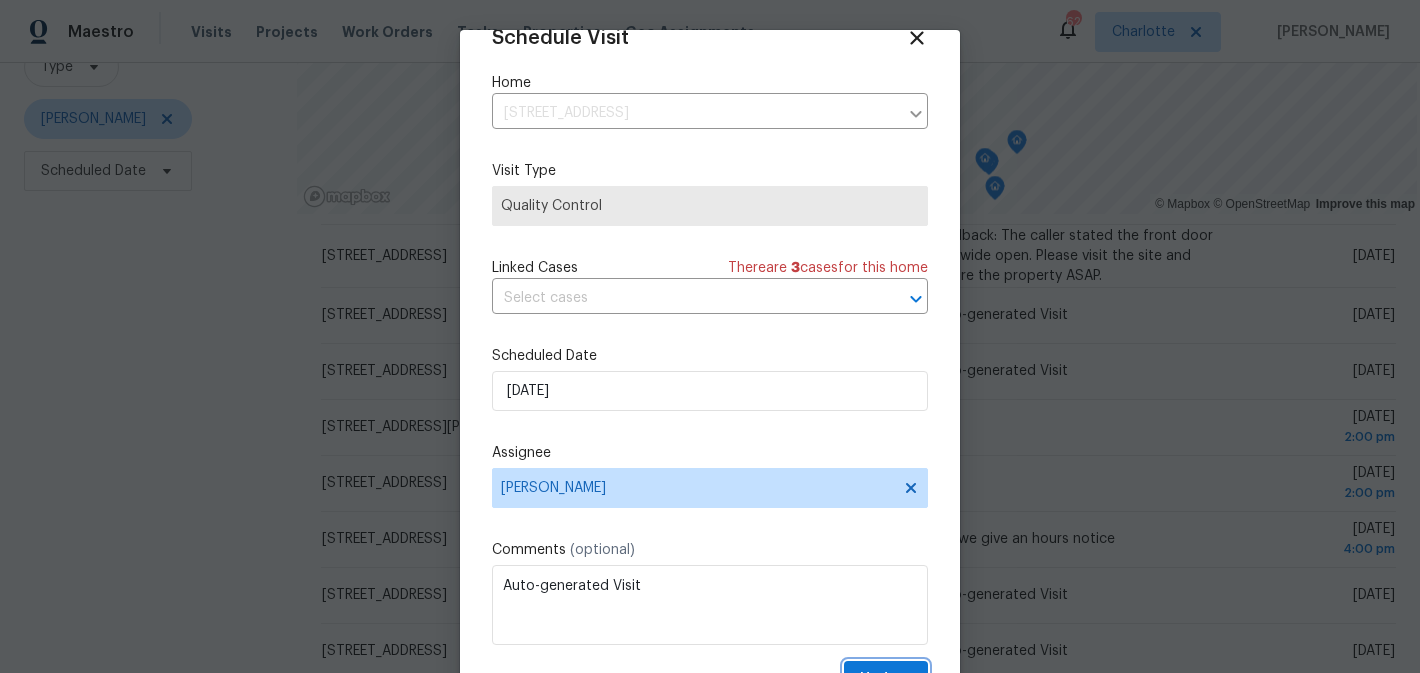click on "Update" at bounding box center [886, 679] 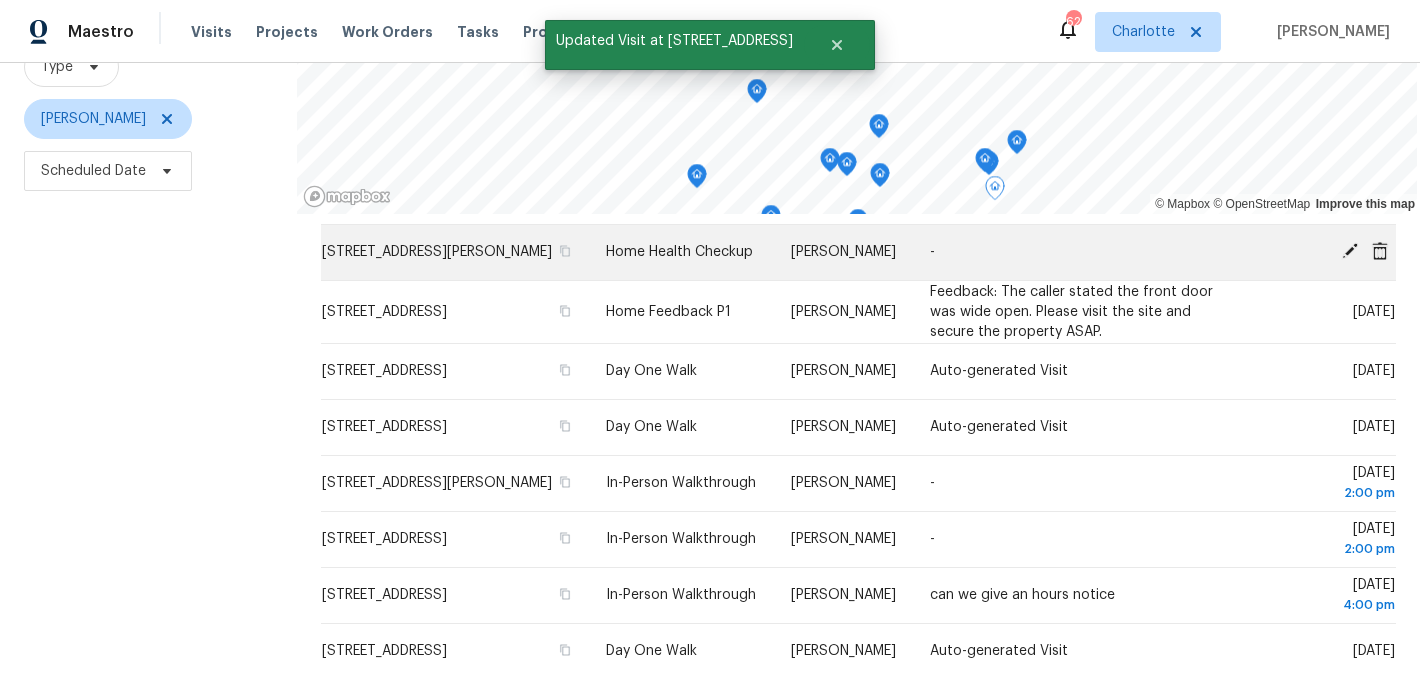 scroll, scrollTop: 285, scrollLeft: 0, axis: vertical 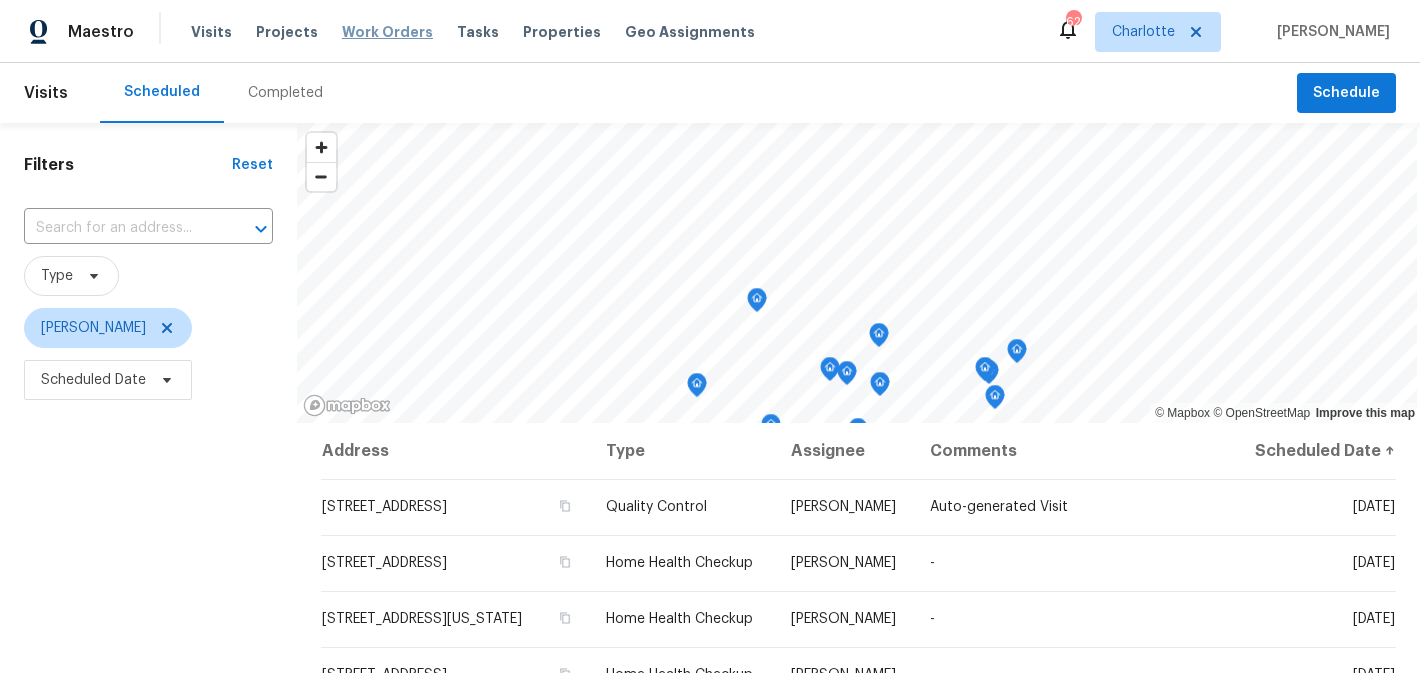 click on "Work Orders" at bounding box center (387, 32) 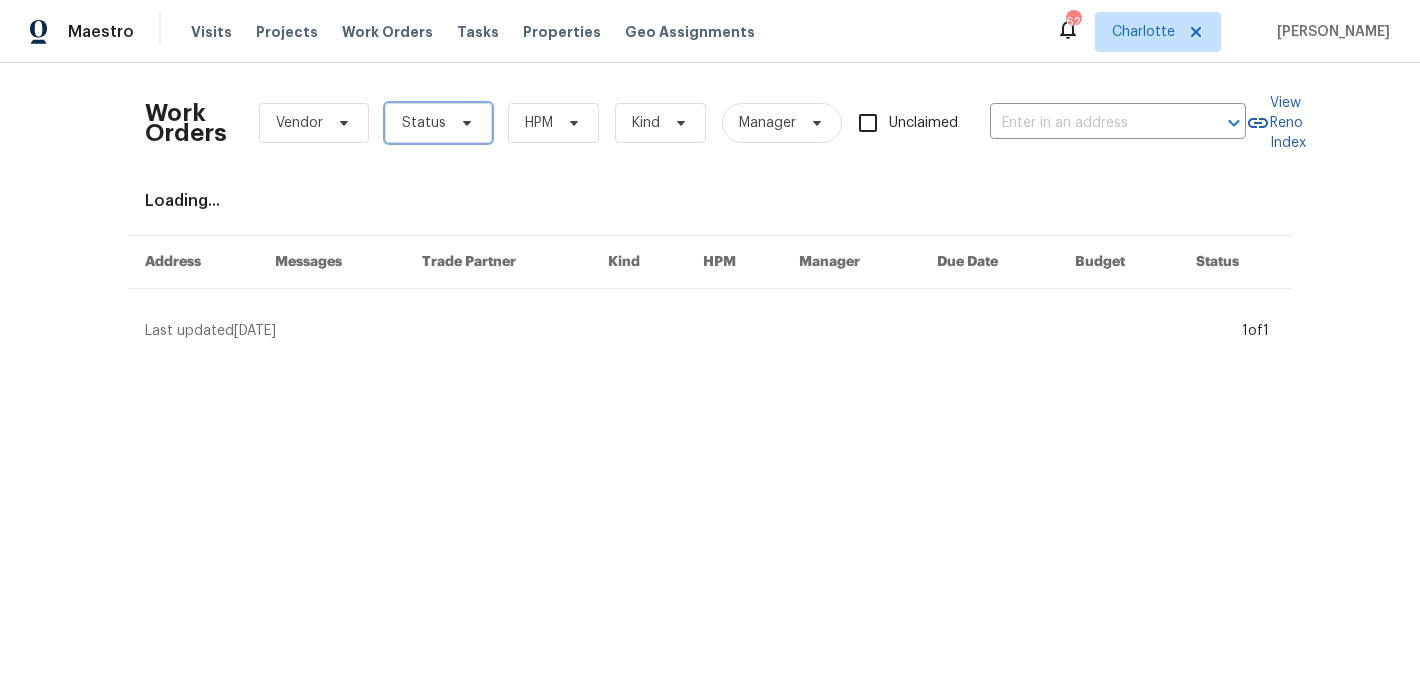 click at bounding box center [464, 123] 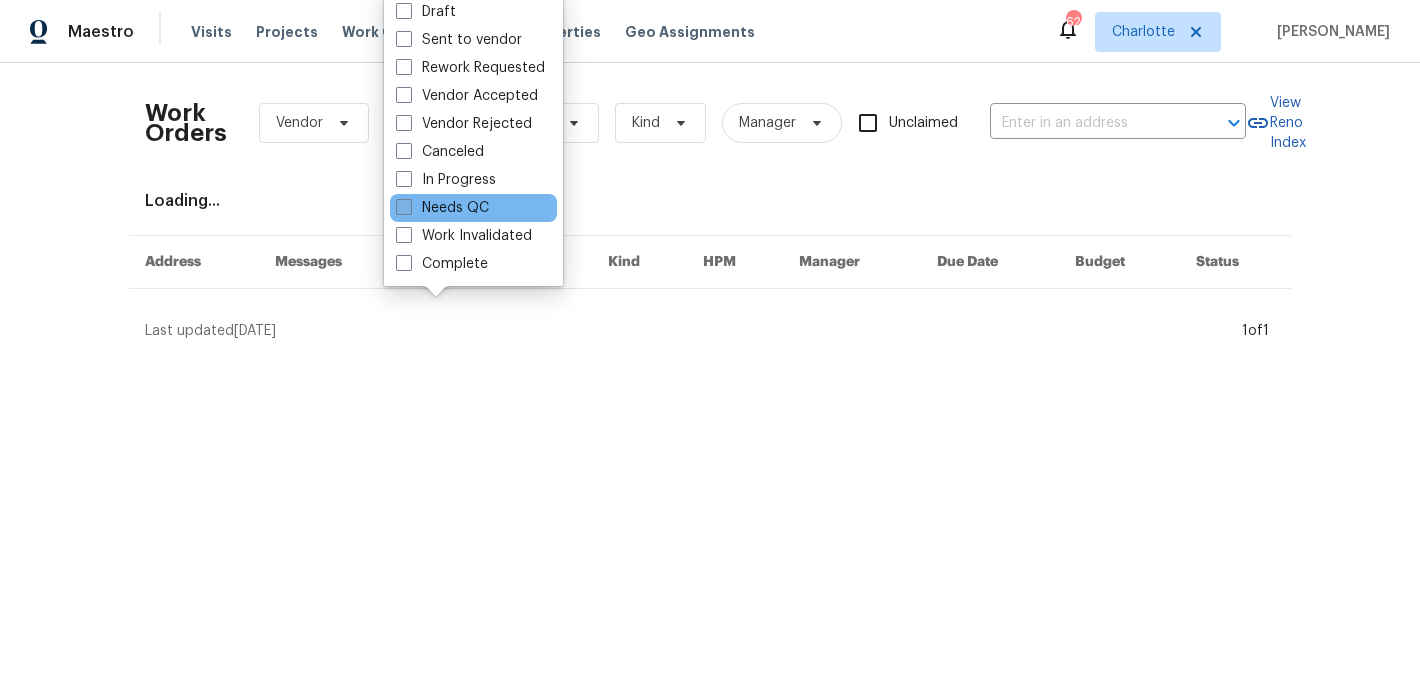 click on "Needs QC" at bounding box center (442, 208) 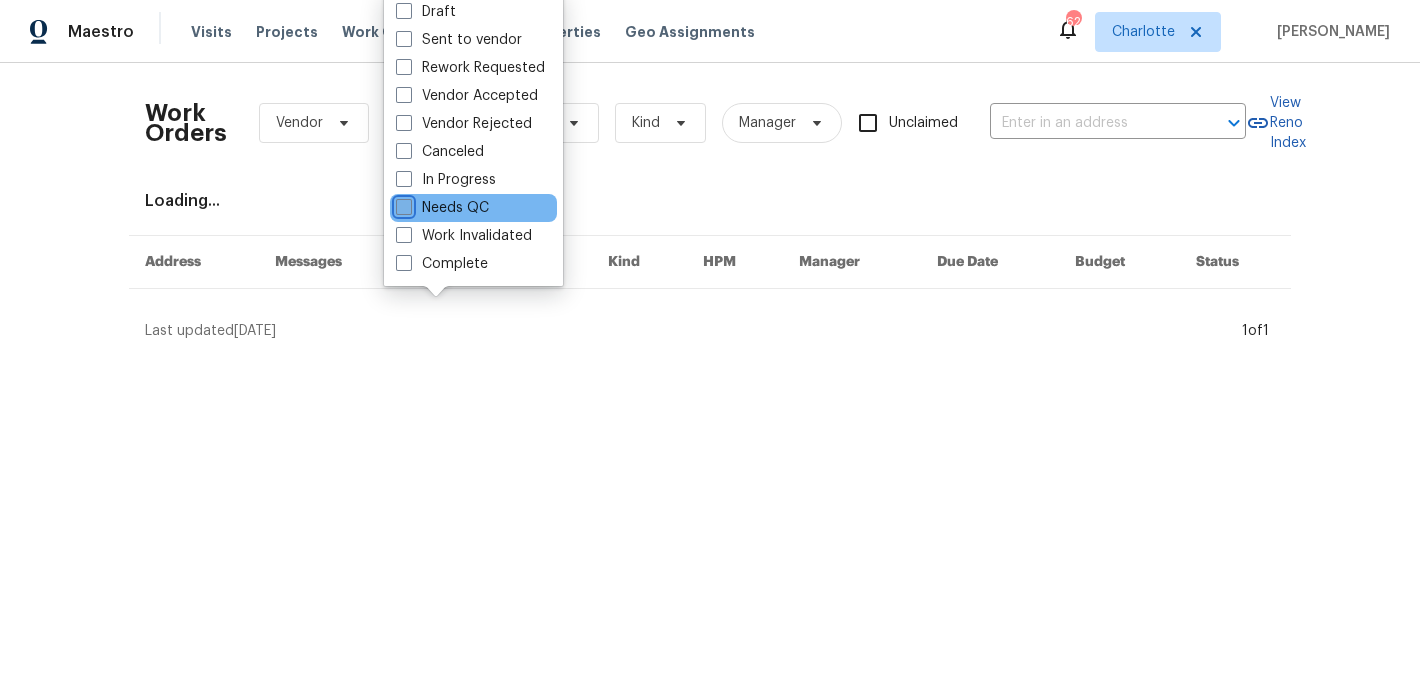 click on "Needs QC" at bounding box center (402, 204) 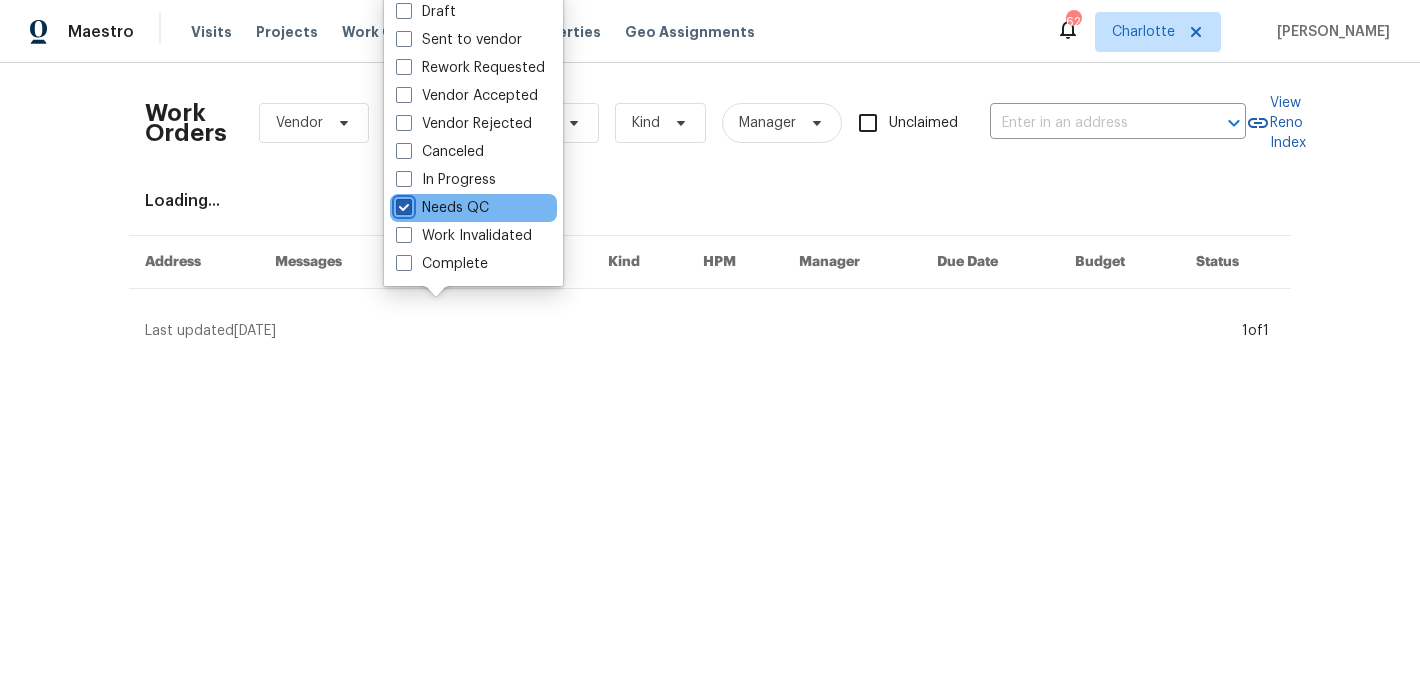 checkbox on "true" 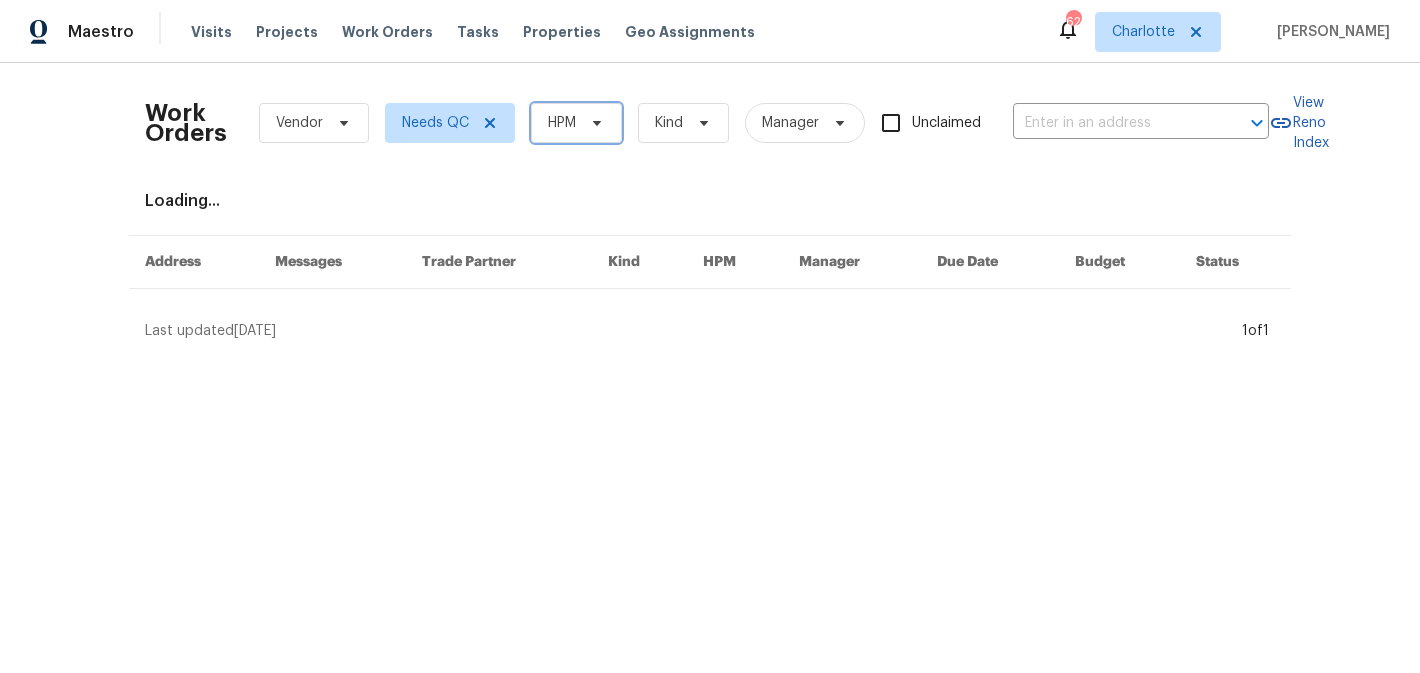 click on "HPM" at bounding box center [576, 123] 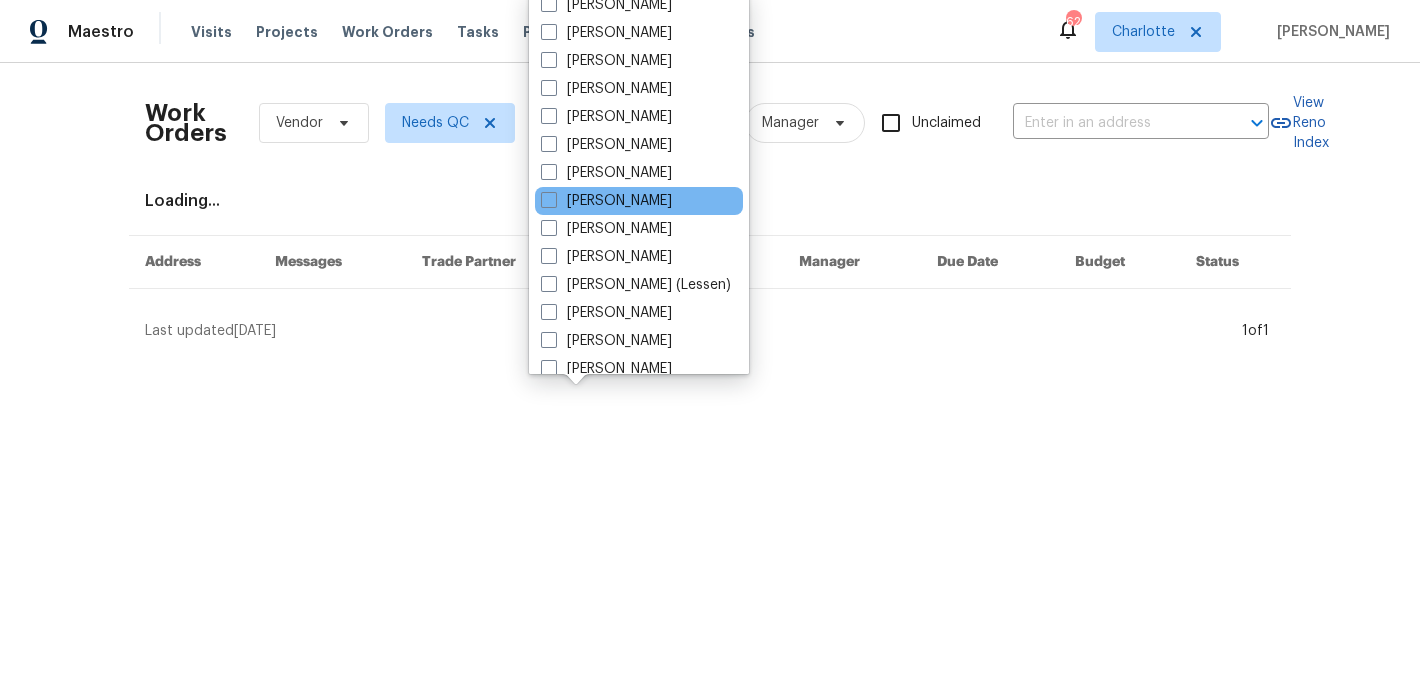scroll, scrollTop: 248, scrollLeft: 0, axis: vertical 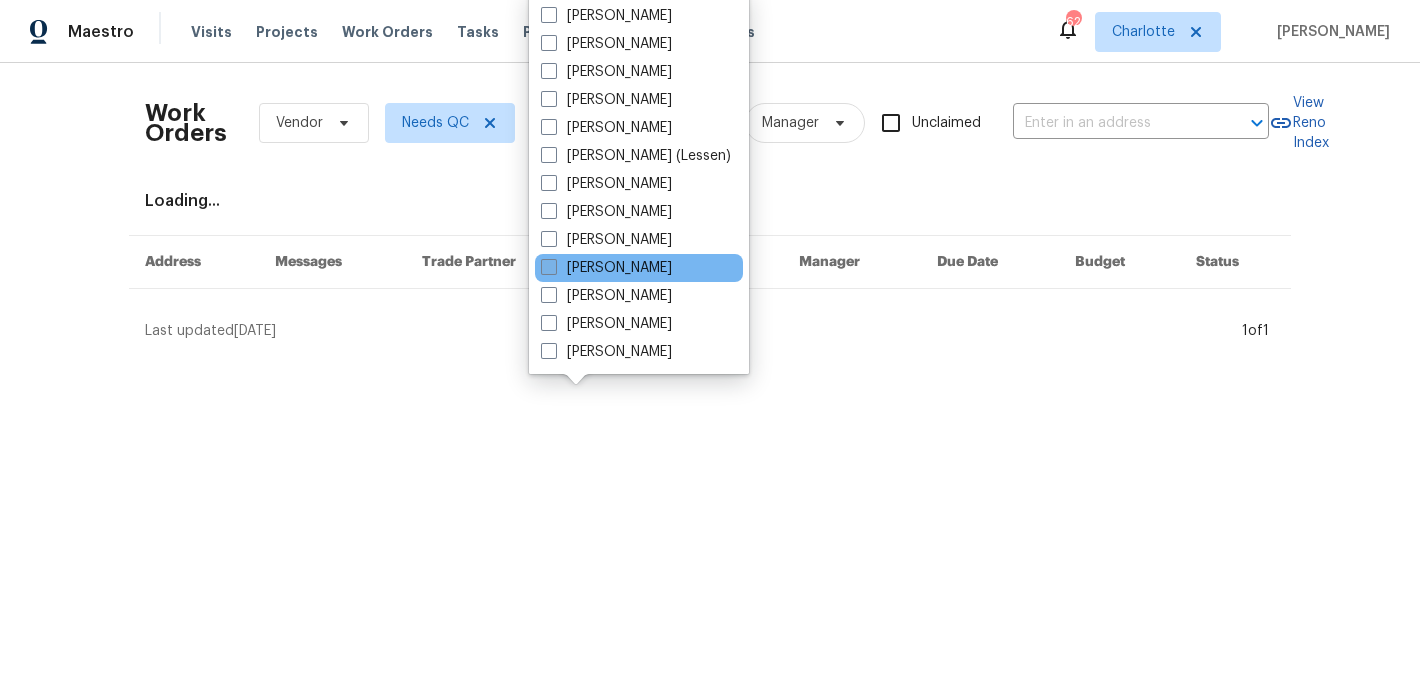click on "[PERSON_NAME]" at bounding box center [606, 268] 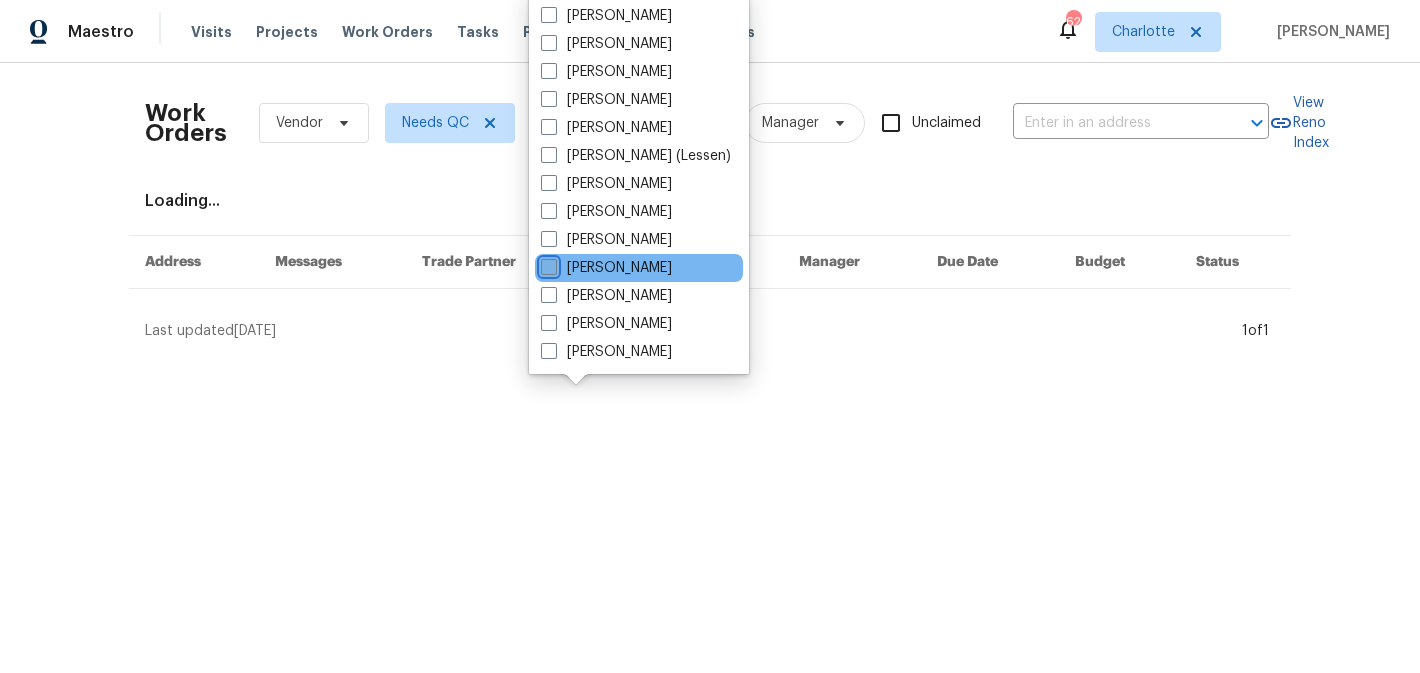 click on "[PERSON_NAME]" at bounding box center (547, 264) 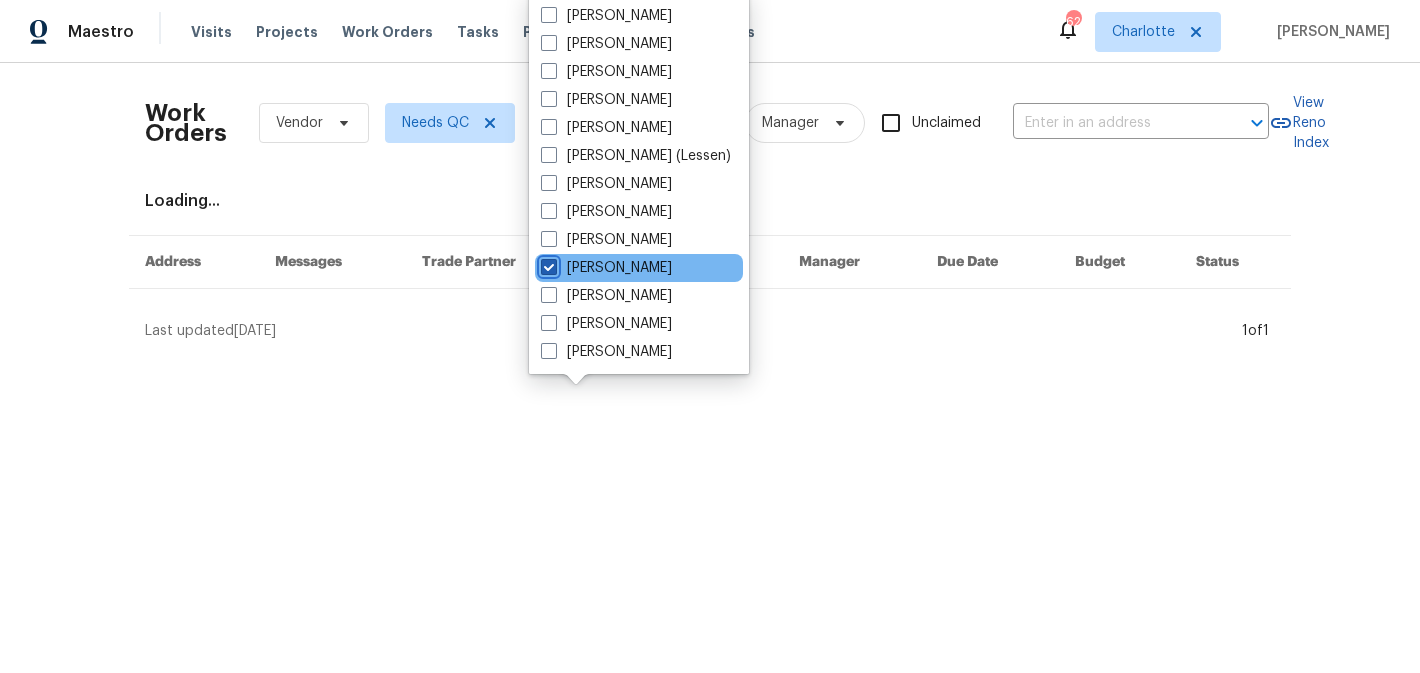 checkbox on "true" 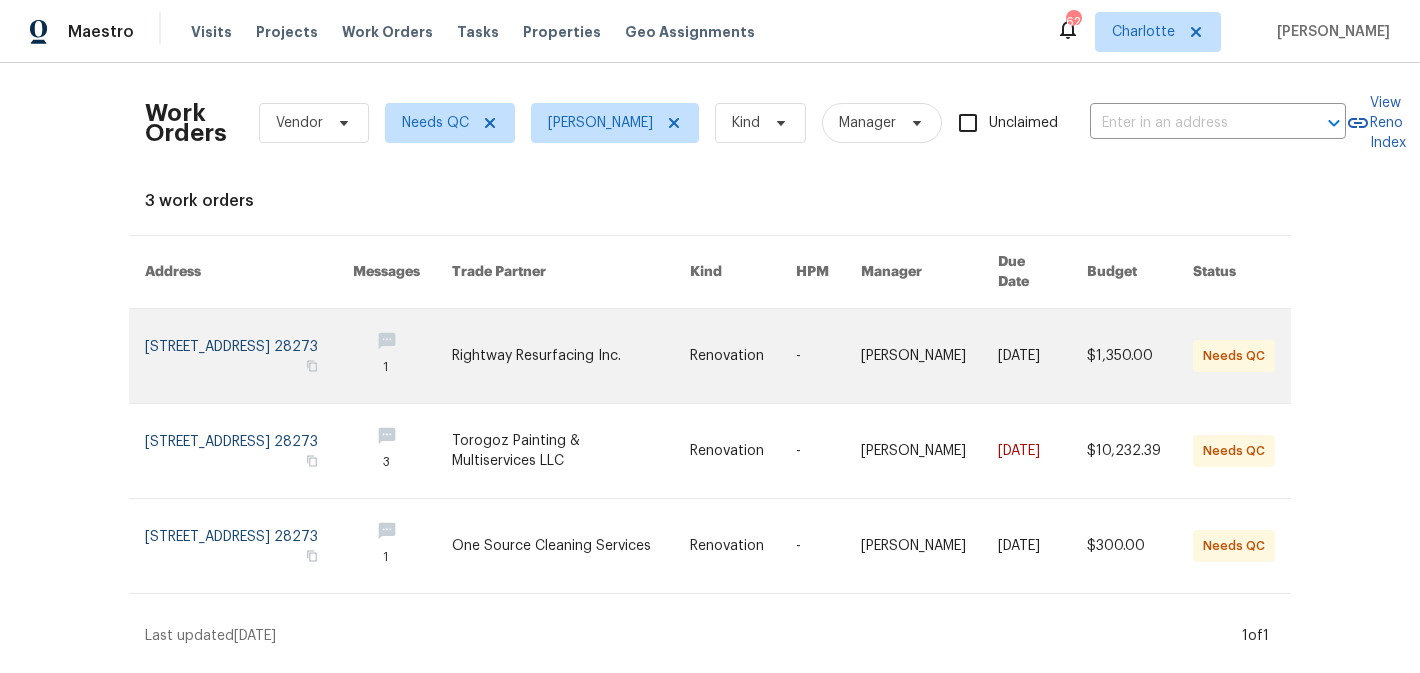 click at bounding box center (571, 356) 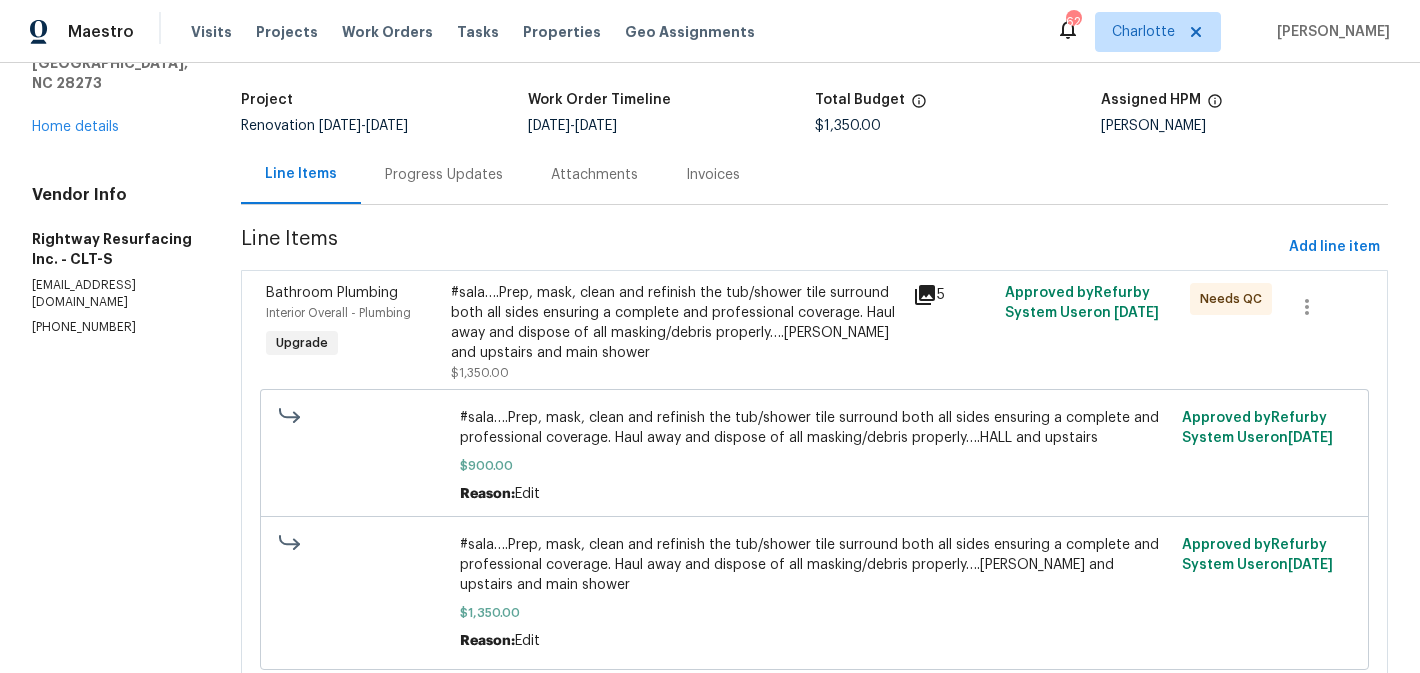 scroll, scrollTop: 187, scrollLeft: 0, axis: vertical 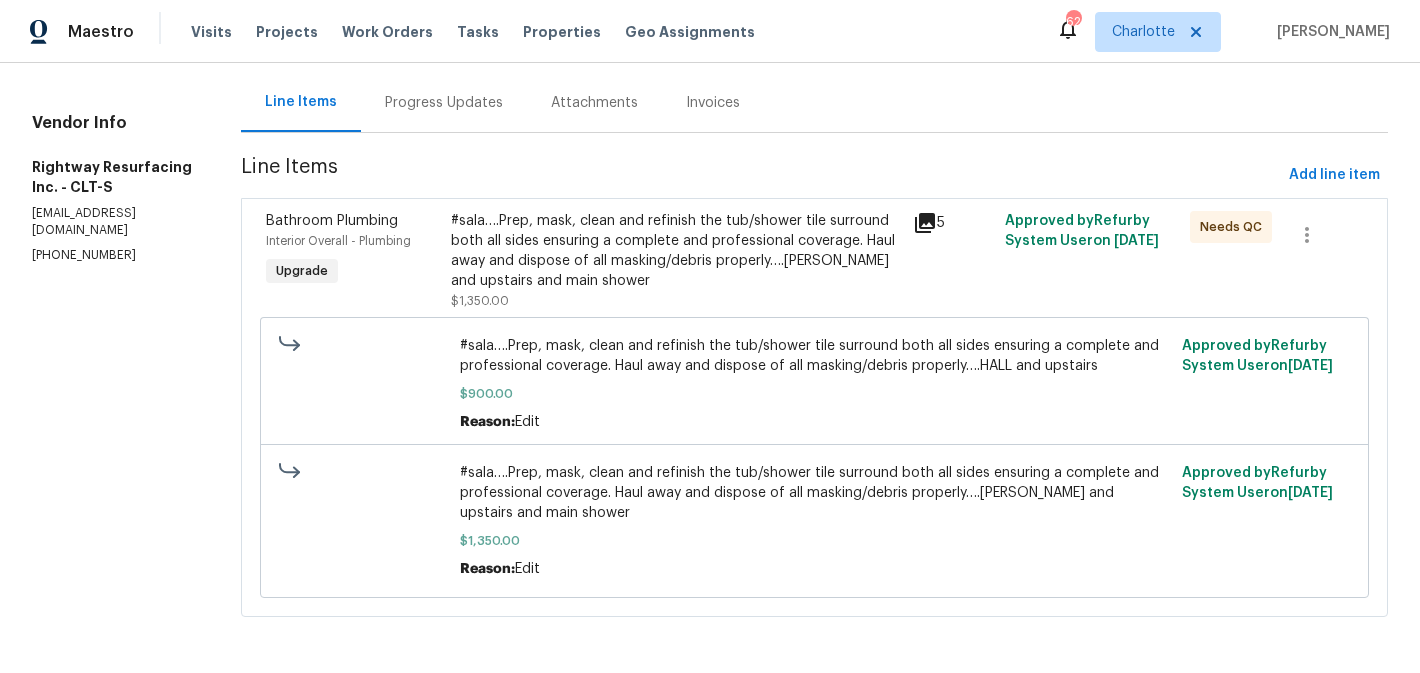 click on "#sala….Prep, mask, clean and refinish the tub/shower tile surround both all sides ensuring a complete and professional coverage. Haul away and dispose of all masking/debris properly….[PERSON_NAME] and upstairs and main shower" at bounding box center (676, 251) 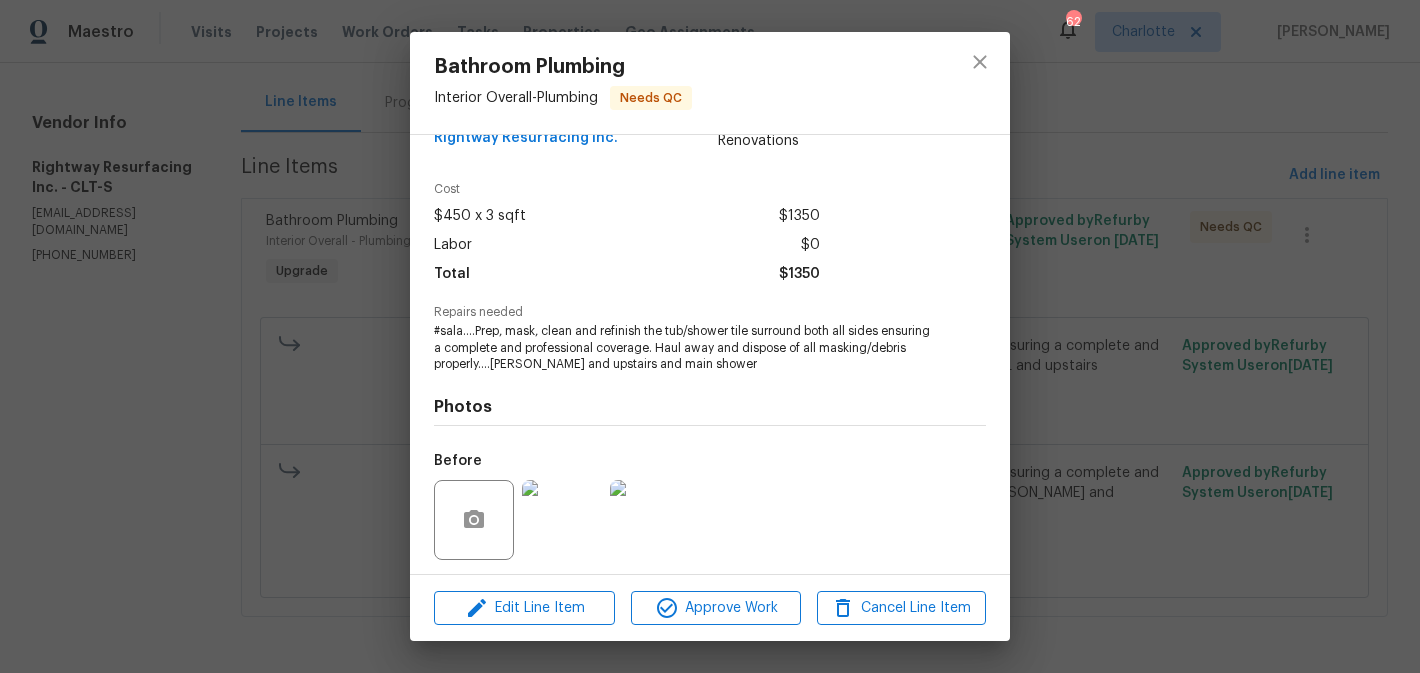 scroll, scrollTop: 181, scrollLeft: 0, axis: vertical 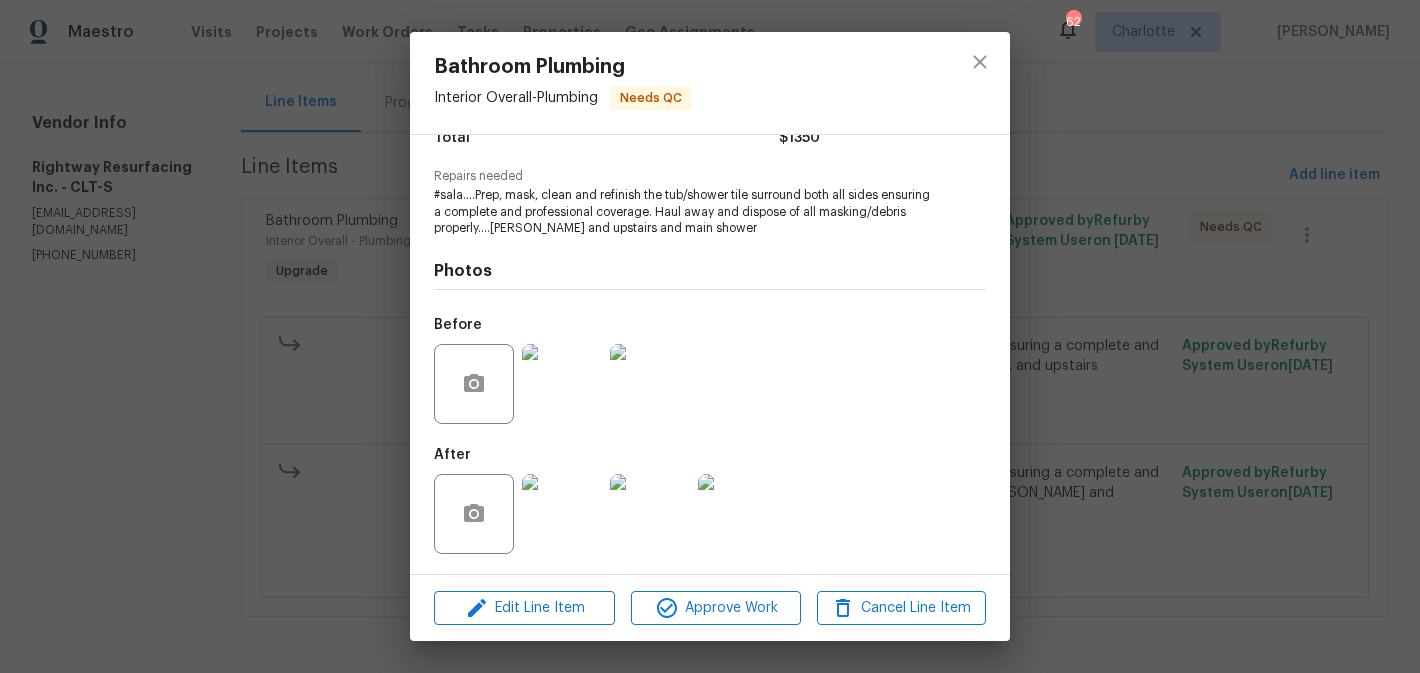 click at bounding box center (562, 514) 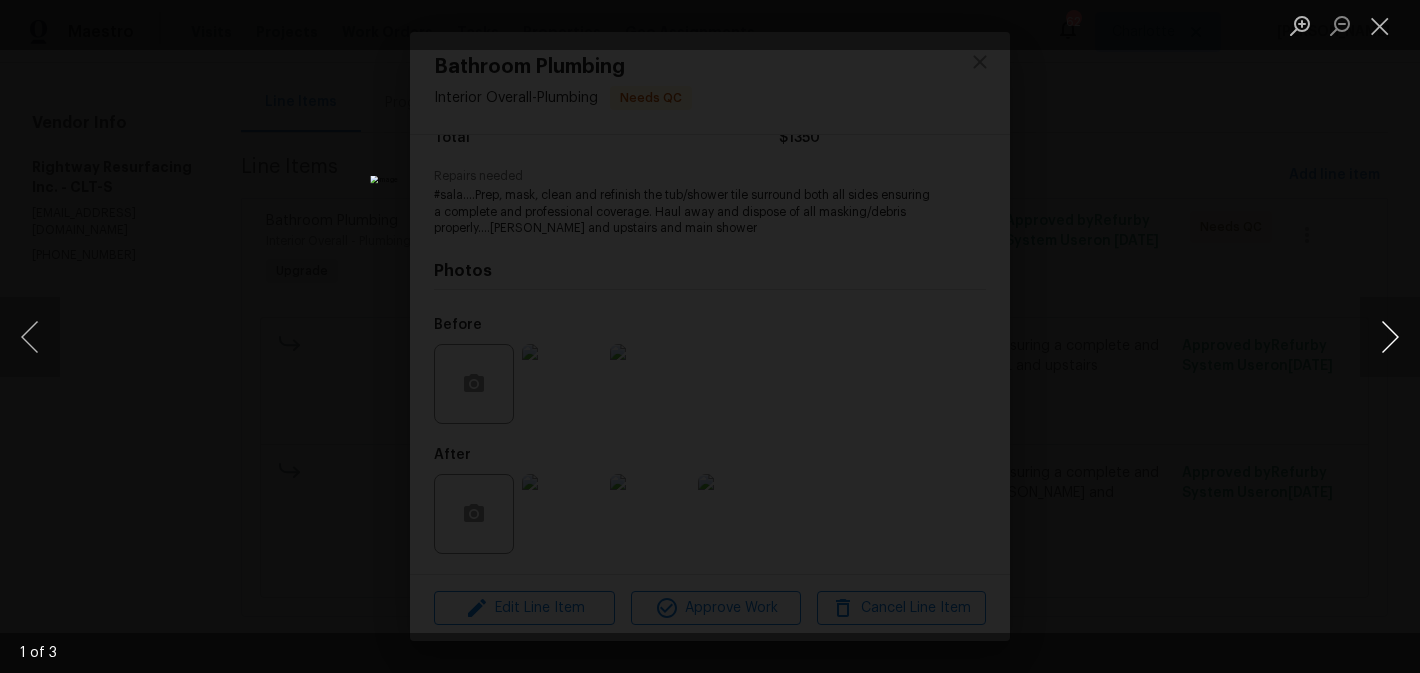 click at bounding box center [1390, 337] 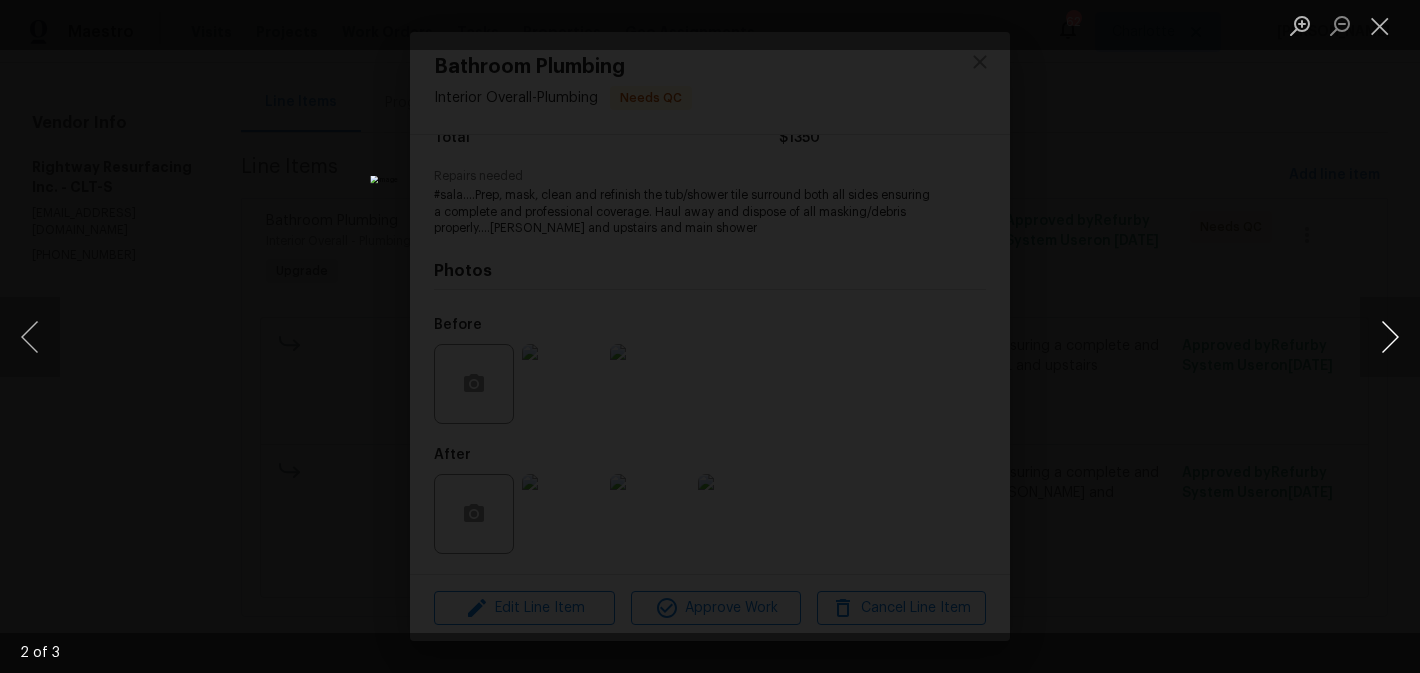 click at bounding box center [1390, 337] 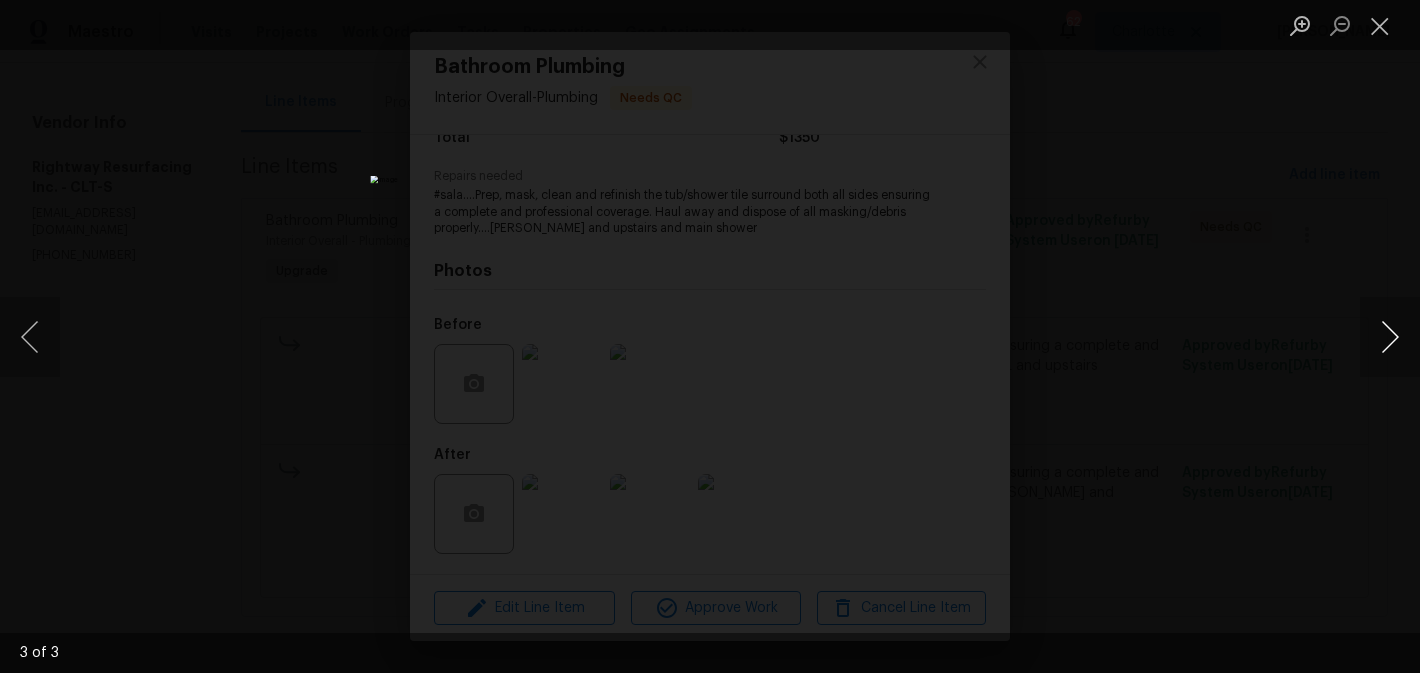 click at bounding box center [1390, 337] 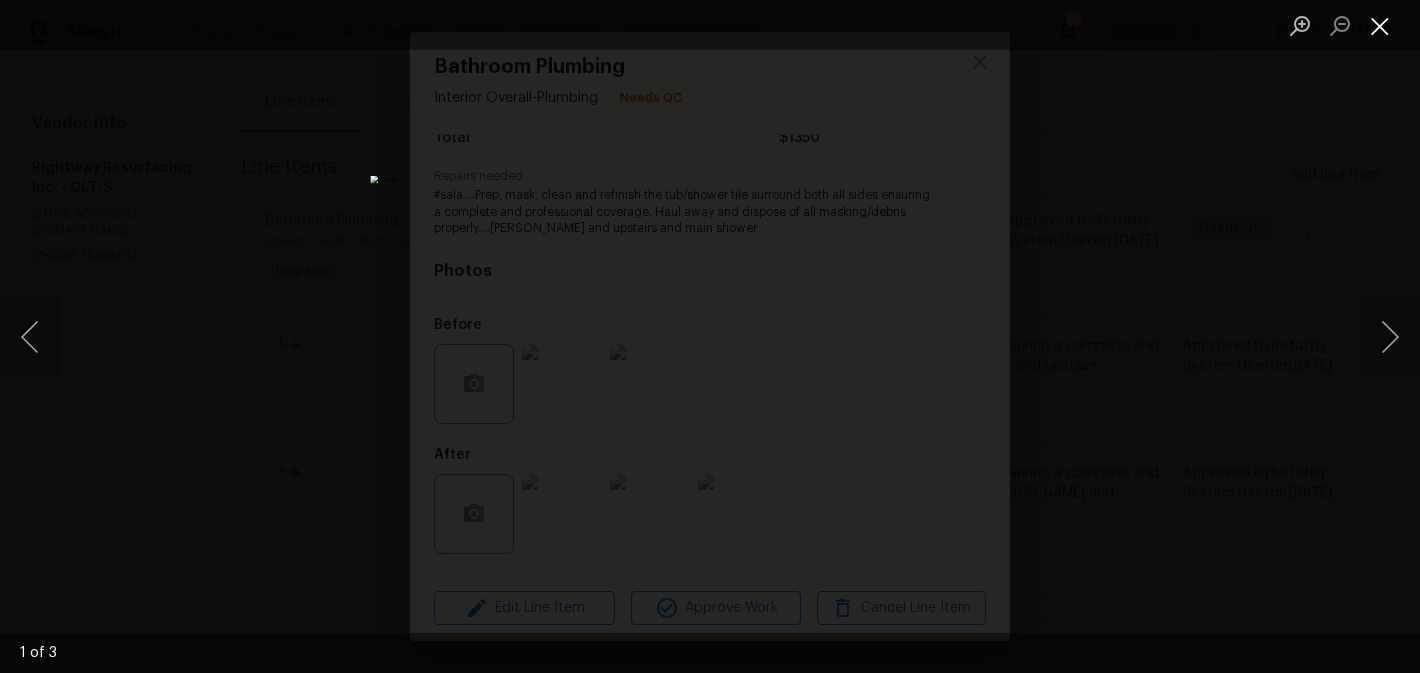 click at bounding box center [1380, 25] 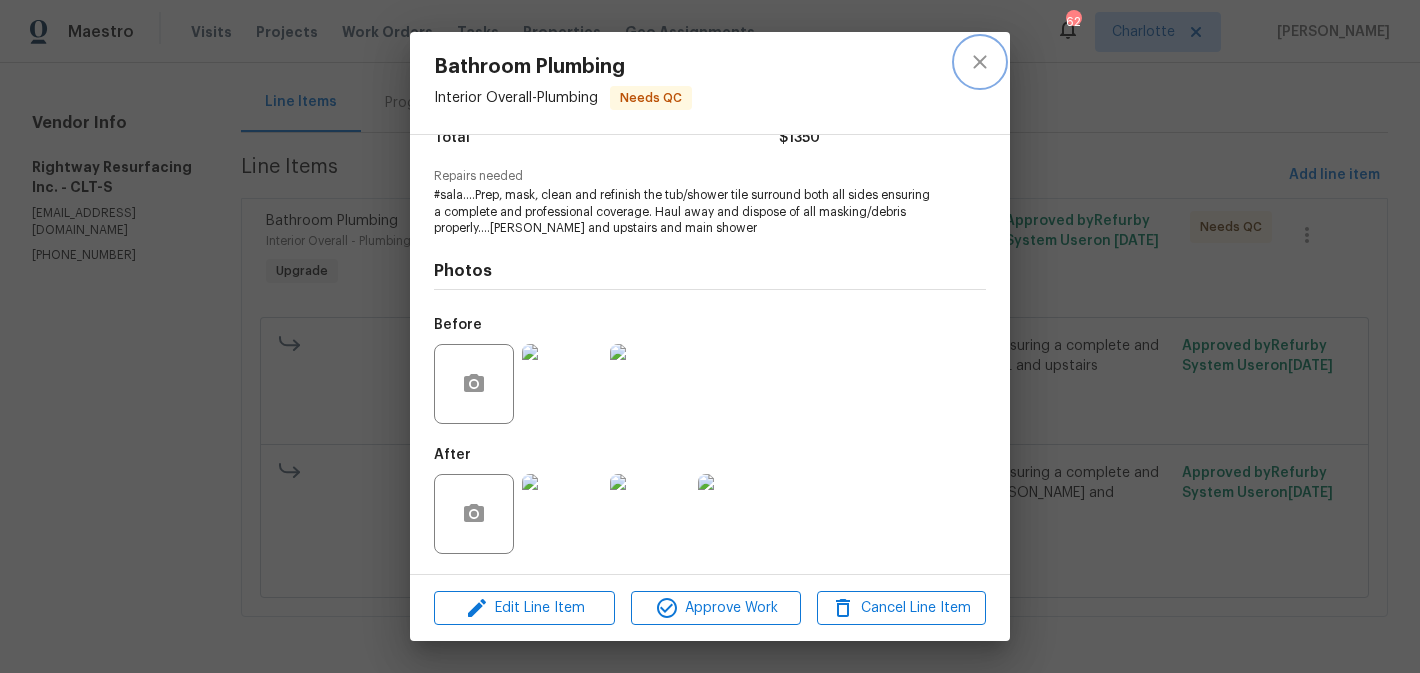 click 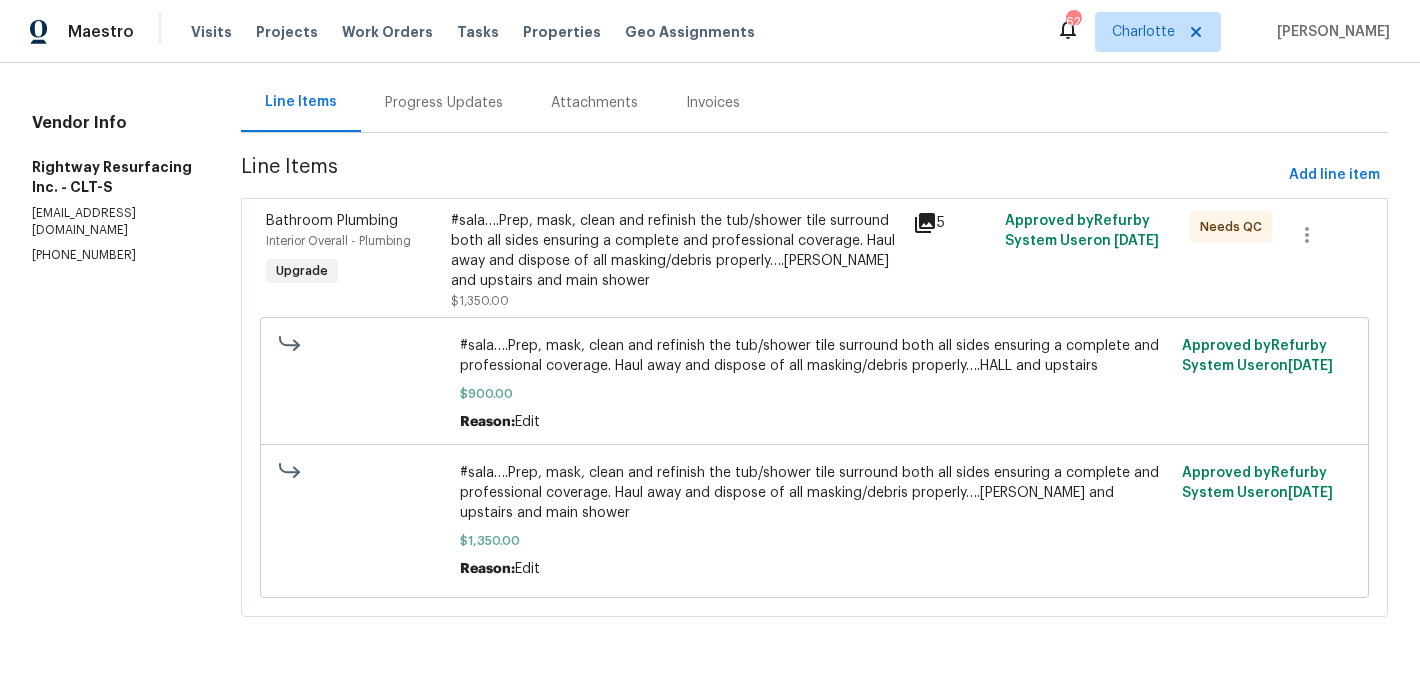 click on "#sala….Prep, mask, clean and refinish the tub/shower tile surround both all sides ensuring a complete and professional coverage. Haul away and dispose of all masking/debris properly….[PERSON_NAME] and upstairs and main shower" at bounding box center [676, 251] 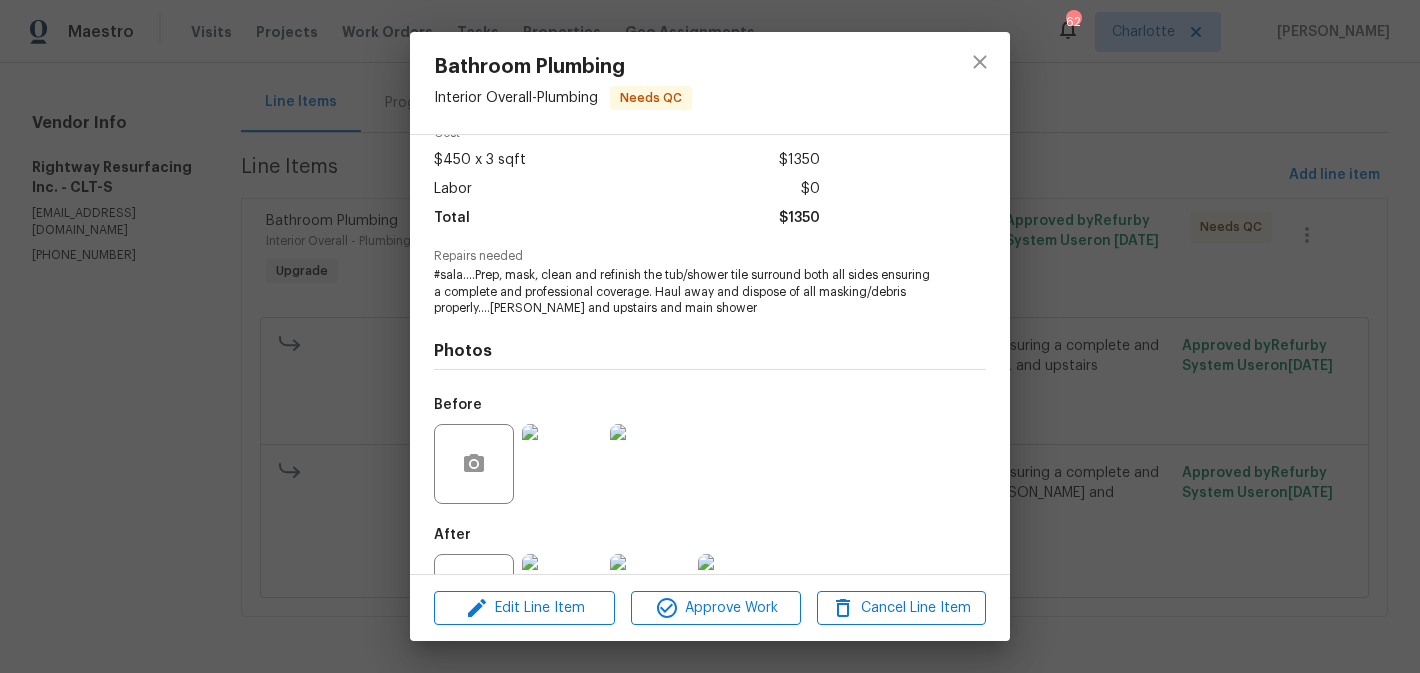 scroll, scrollTop: 181, scrollLeft: 0, axis: vertical 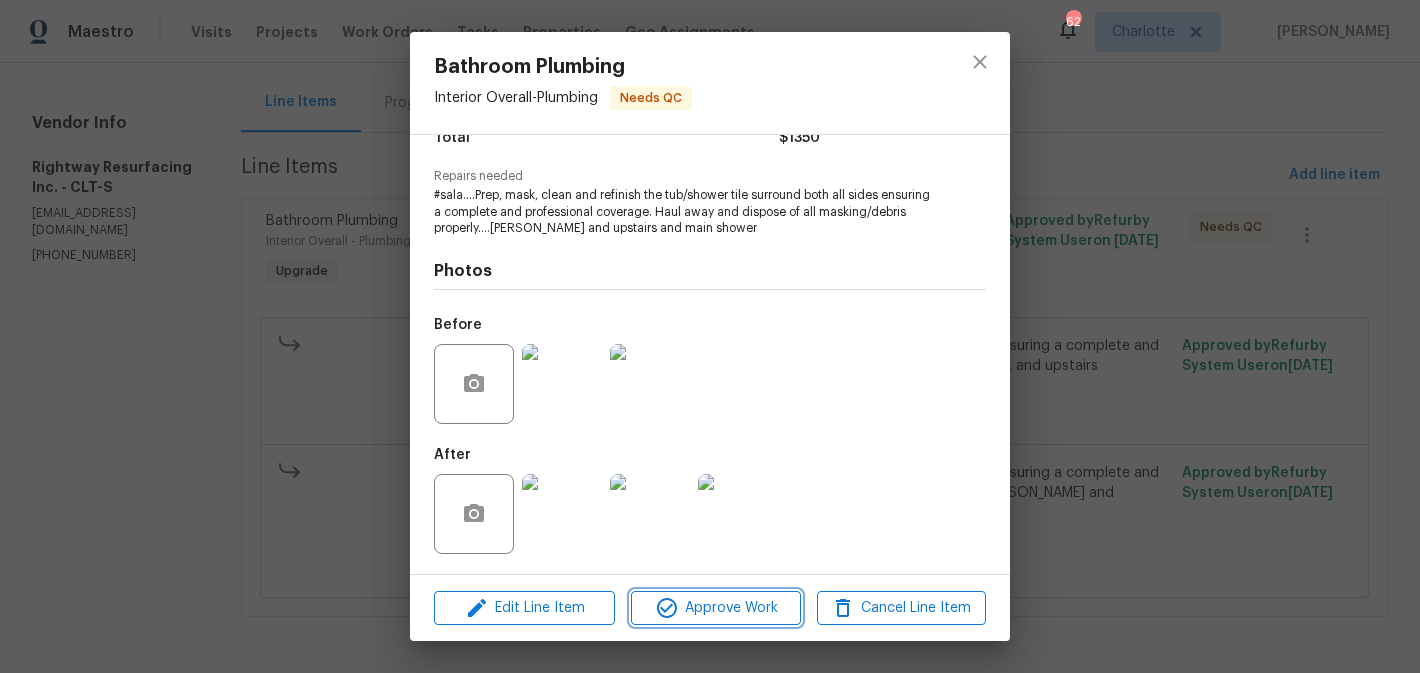 click on "Approve Work" at bounding box center (715, 608) 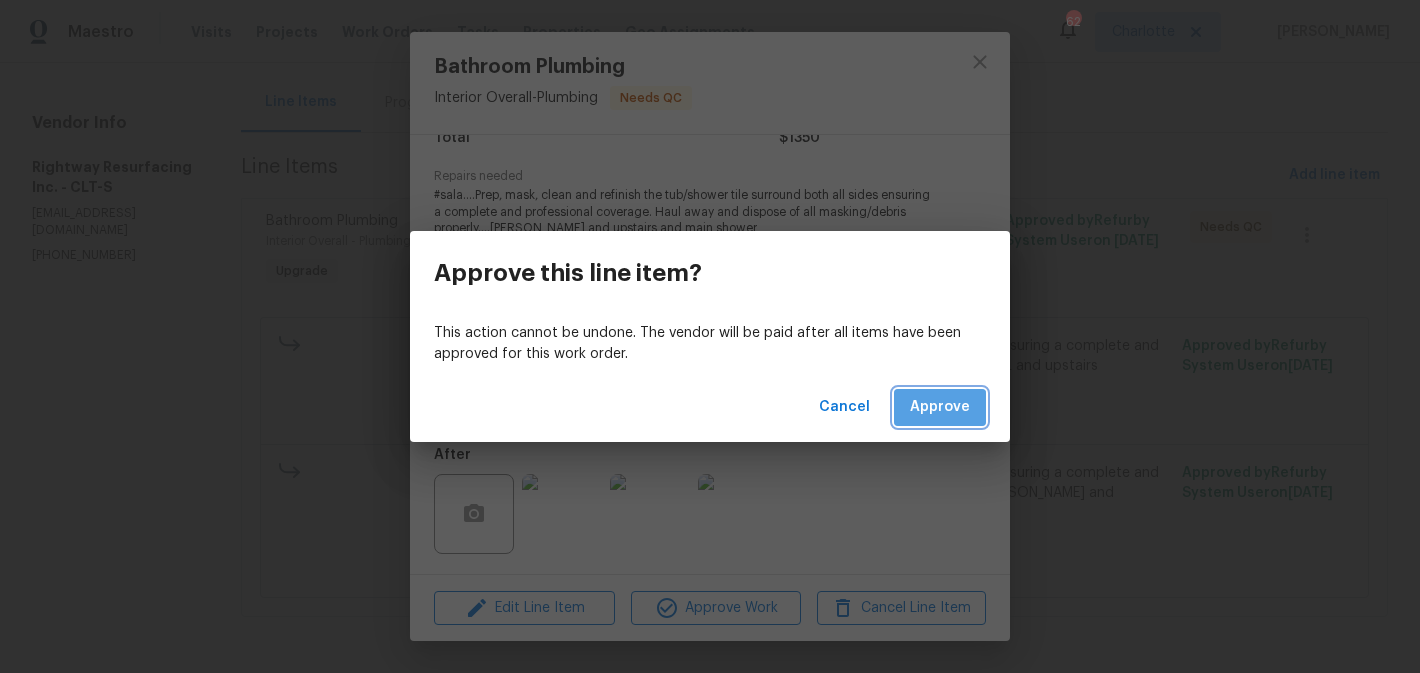 click on "Approve" at bounding box center (940, 407) 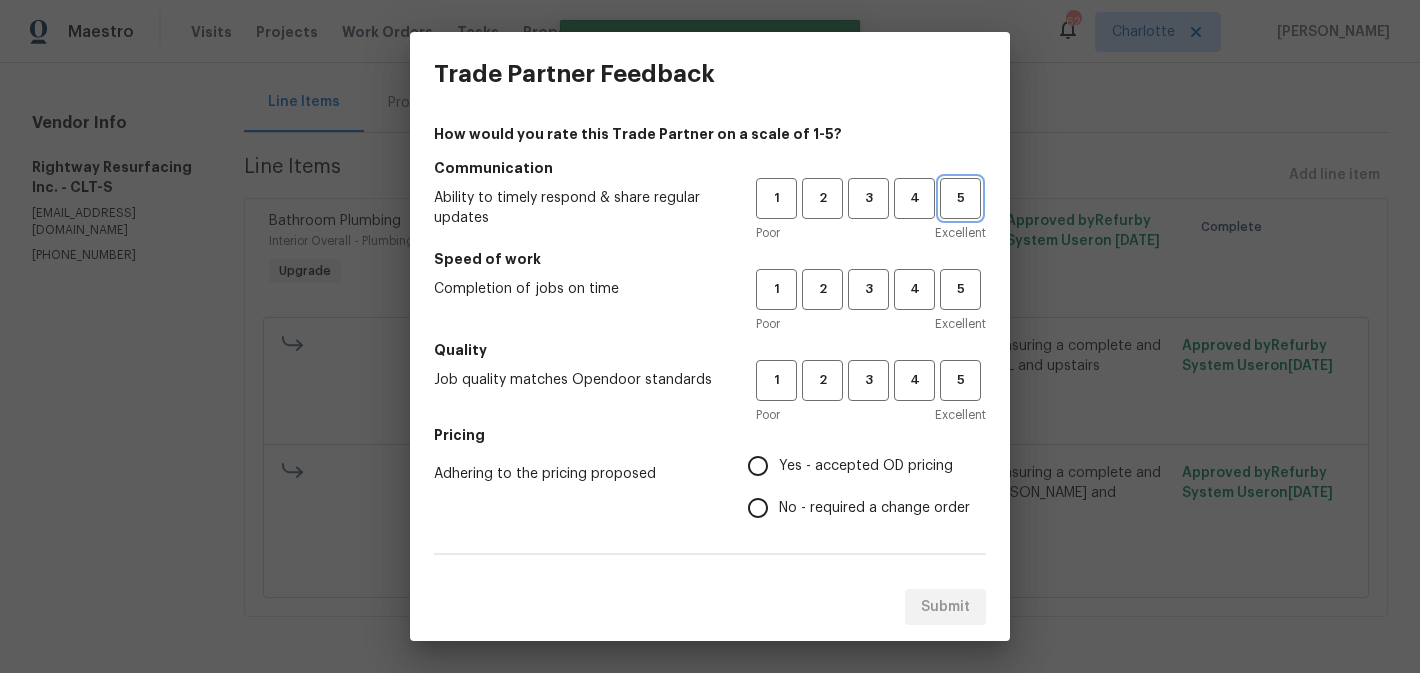 click on "5" at bounding box center (960, 198) 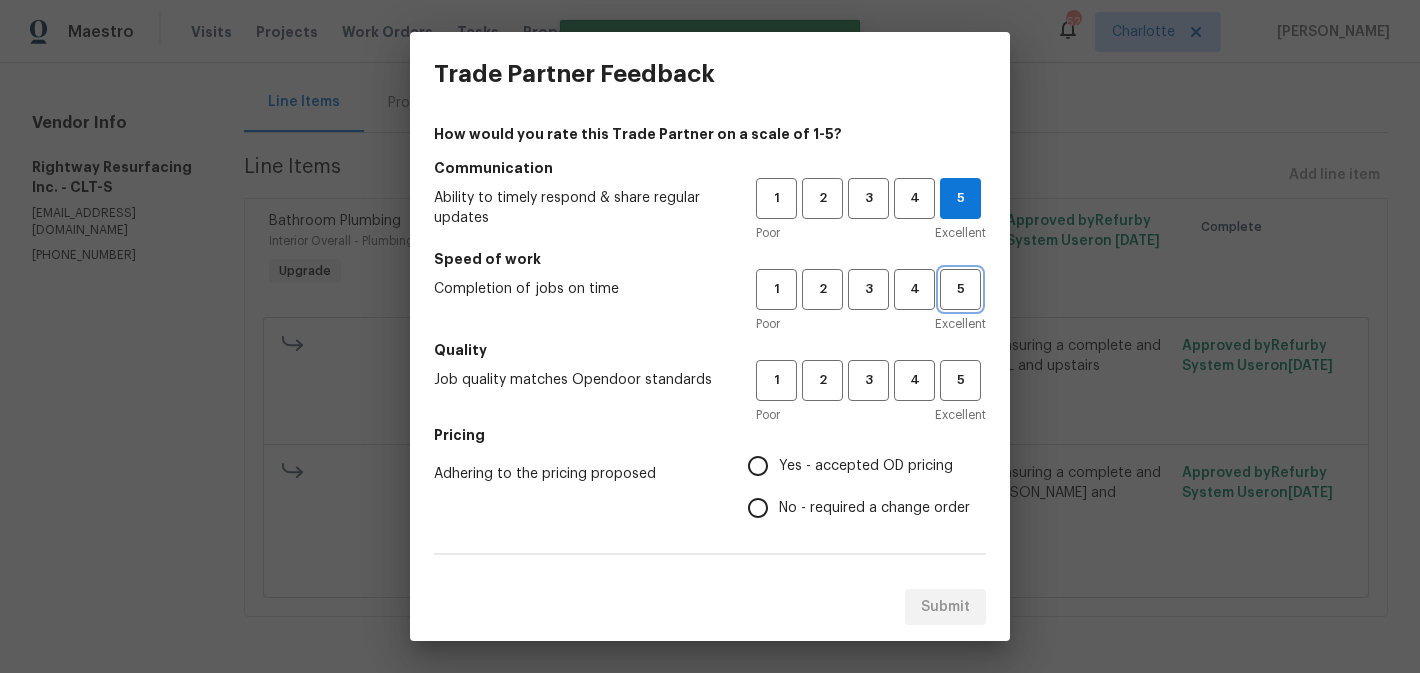 click on "5" at bounding box center (960, 289) 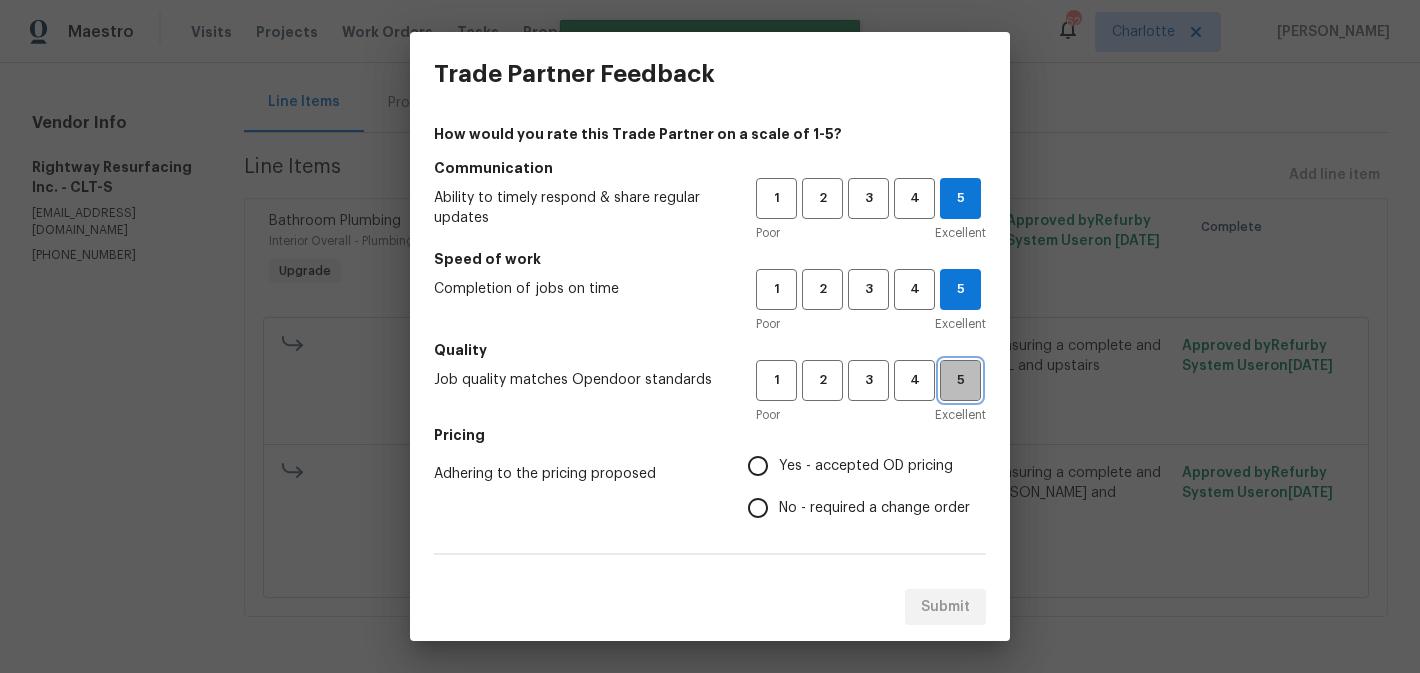 click on "5" at bounding box center [960, 380] 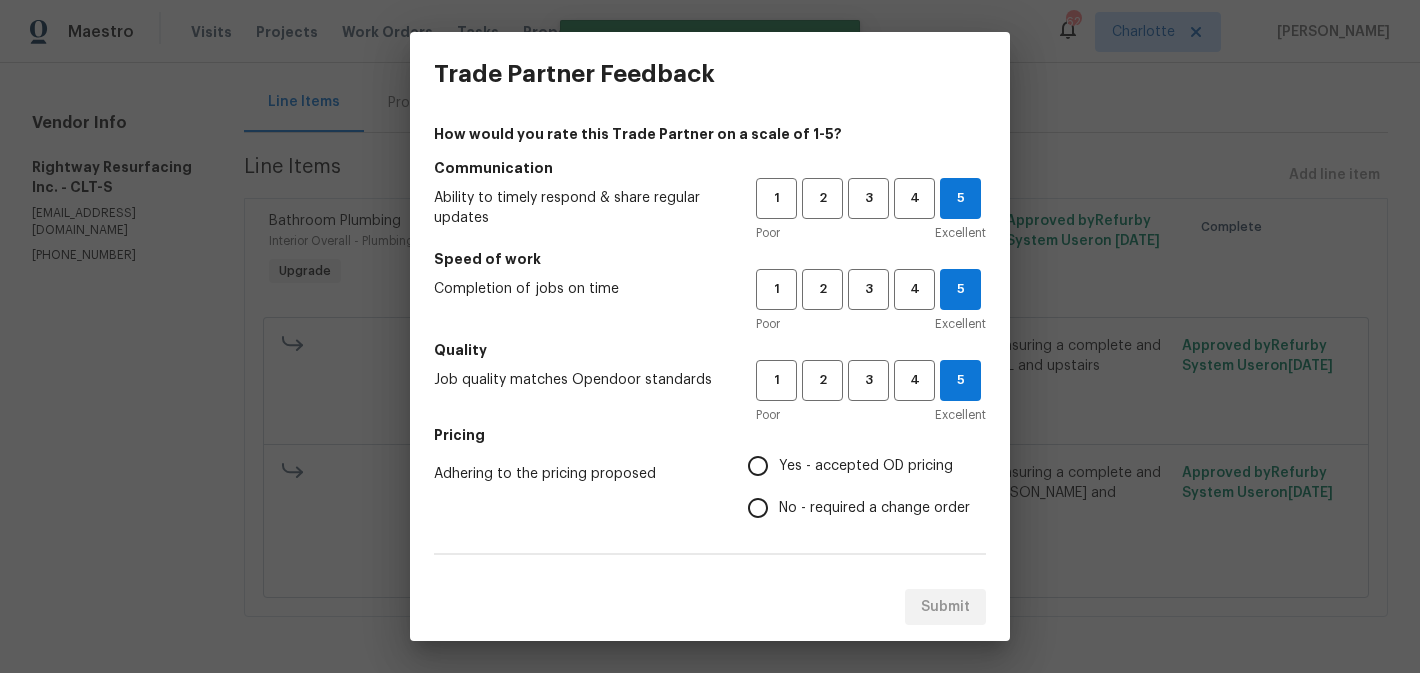 click on "Yes - accepted OD pricing" at bounding box center [853, 466] 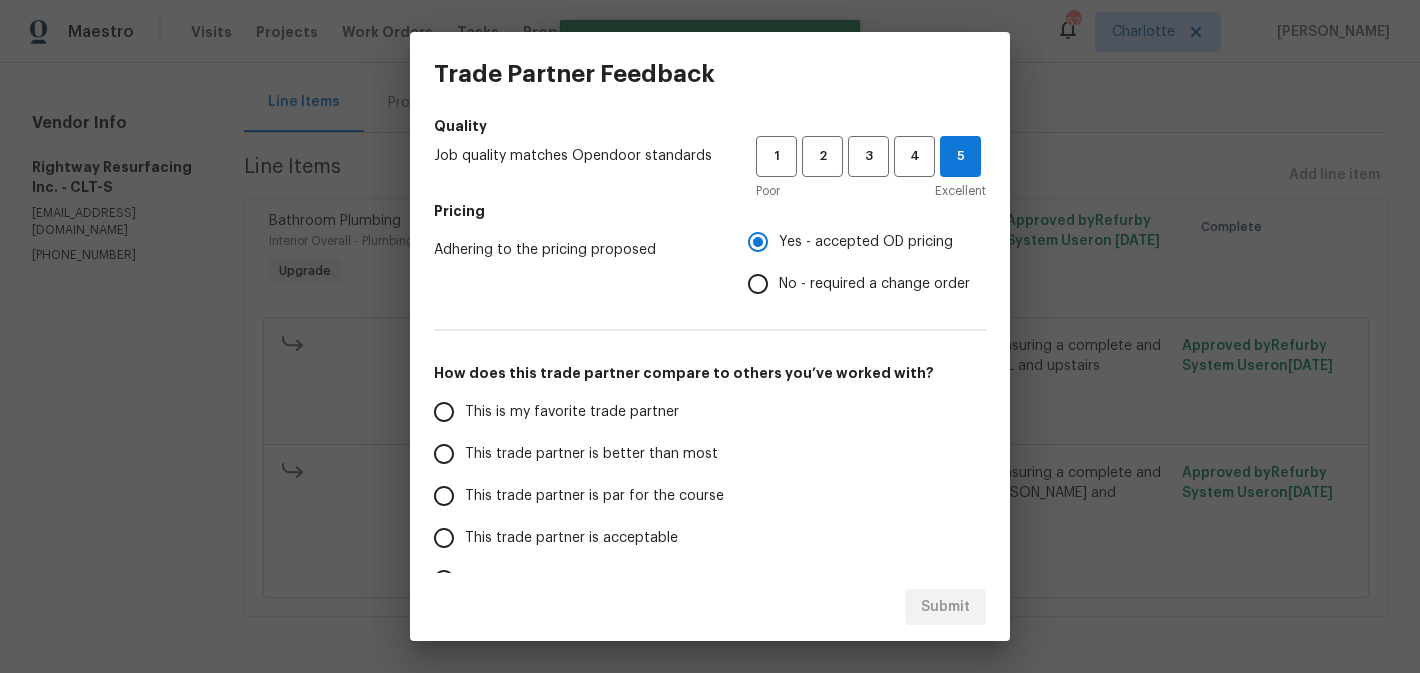 scroll, scrollTop: 342, scrollLeft: 0, axis: vertical 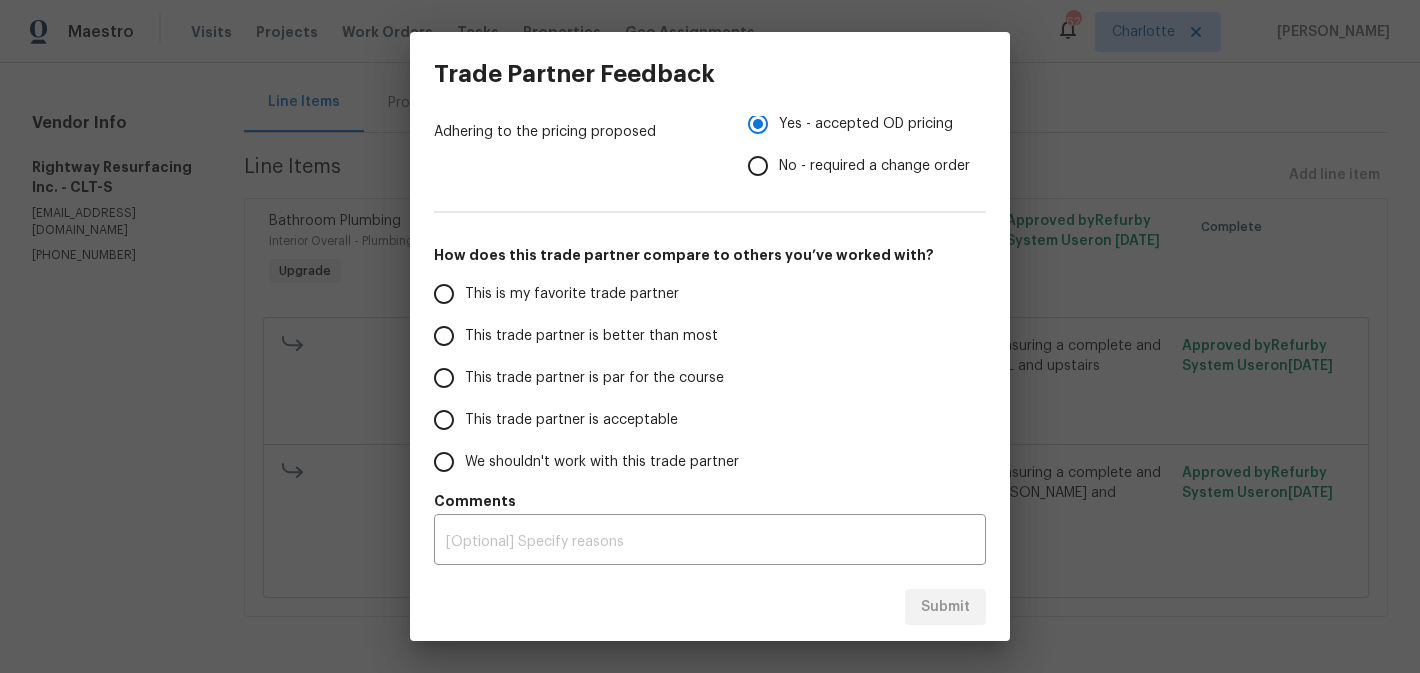 click on "This is my favorite trade partner" at bounding box center (572, 294) 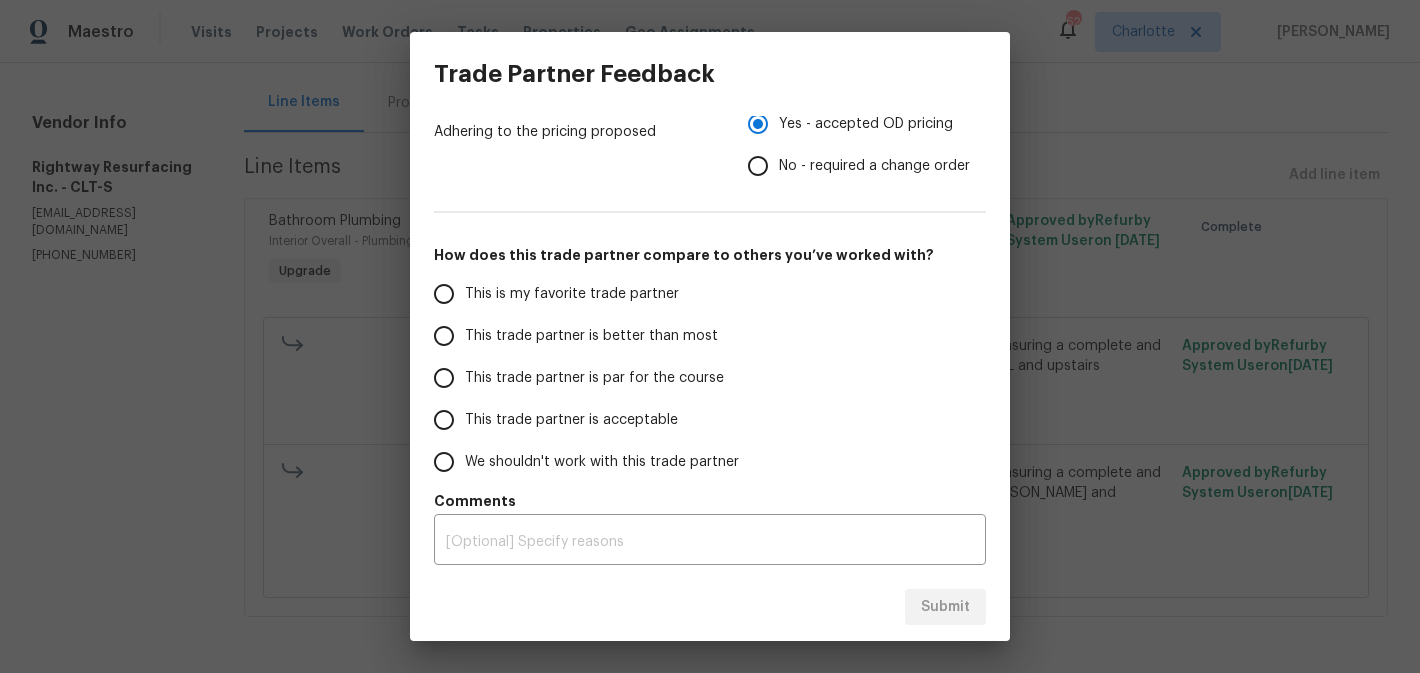 click on "This is my favorite trade partner" at bounding box center (444, 294) 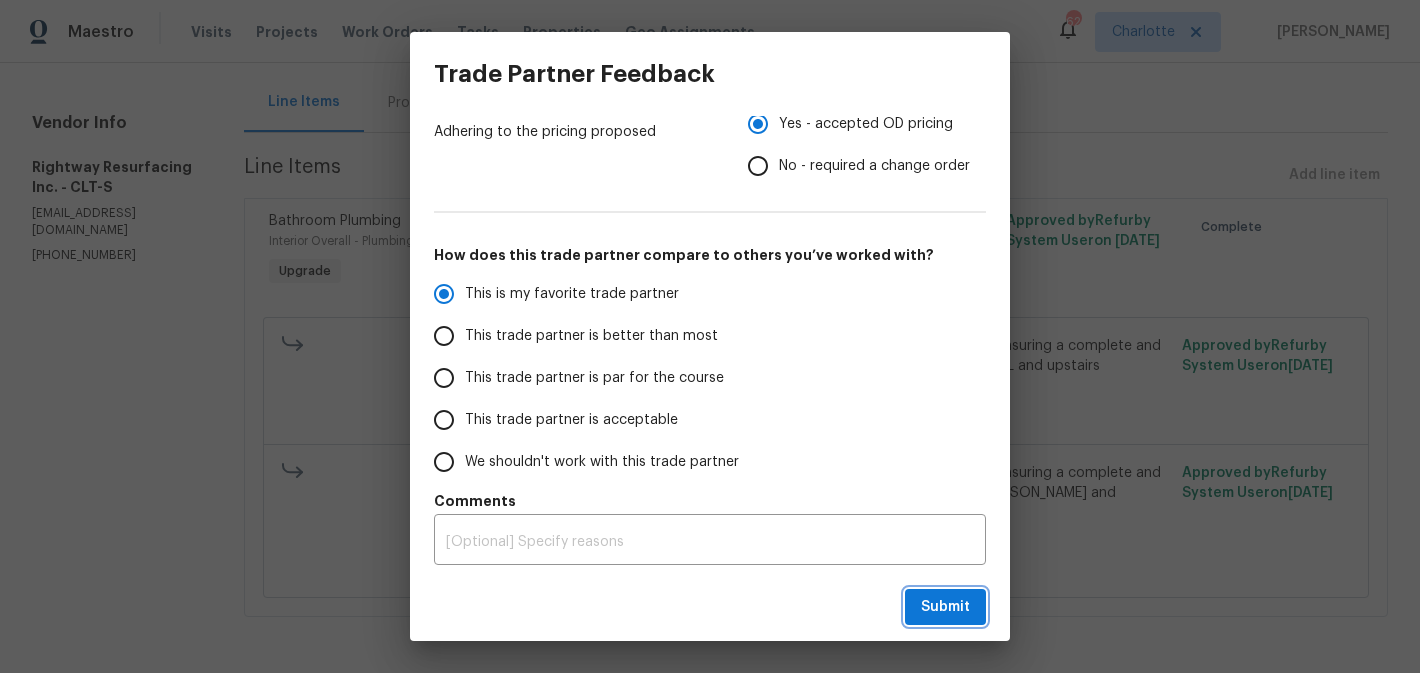 click on "Submit" at bounding box center [945, 607] 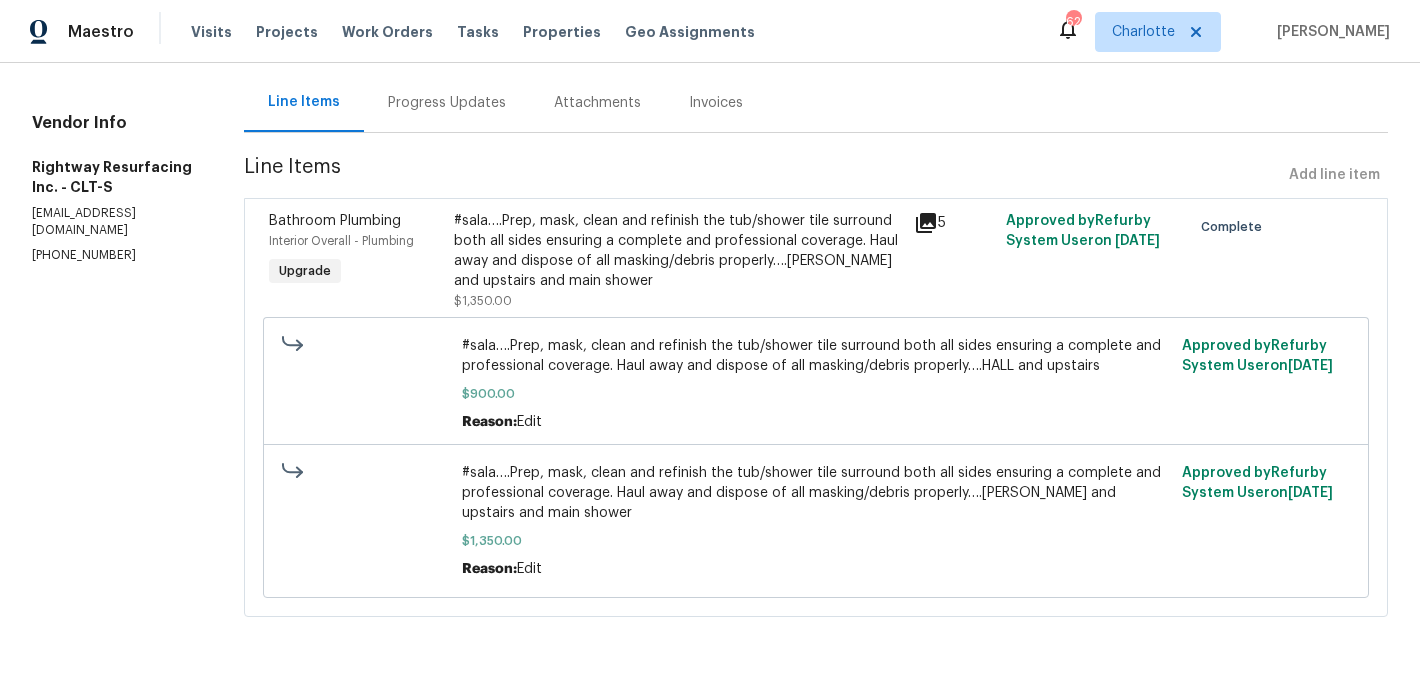 radio on "false" 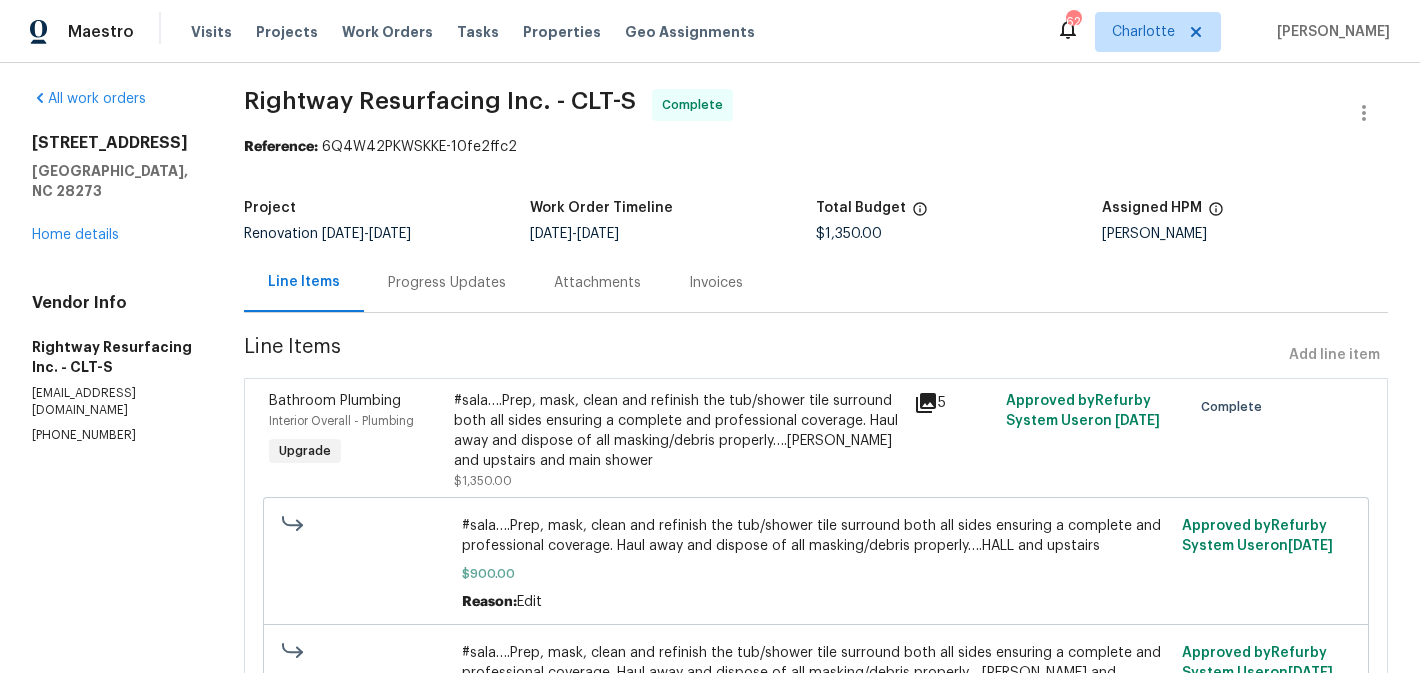 scroll, scrollTop: 0, scrollLeft: 0, axis: both 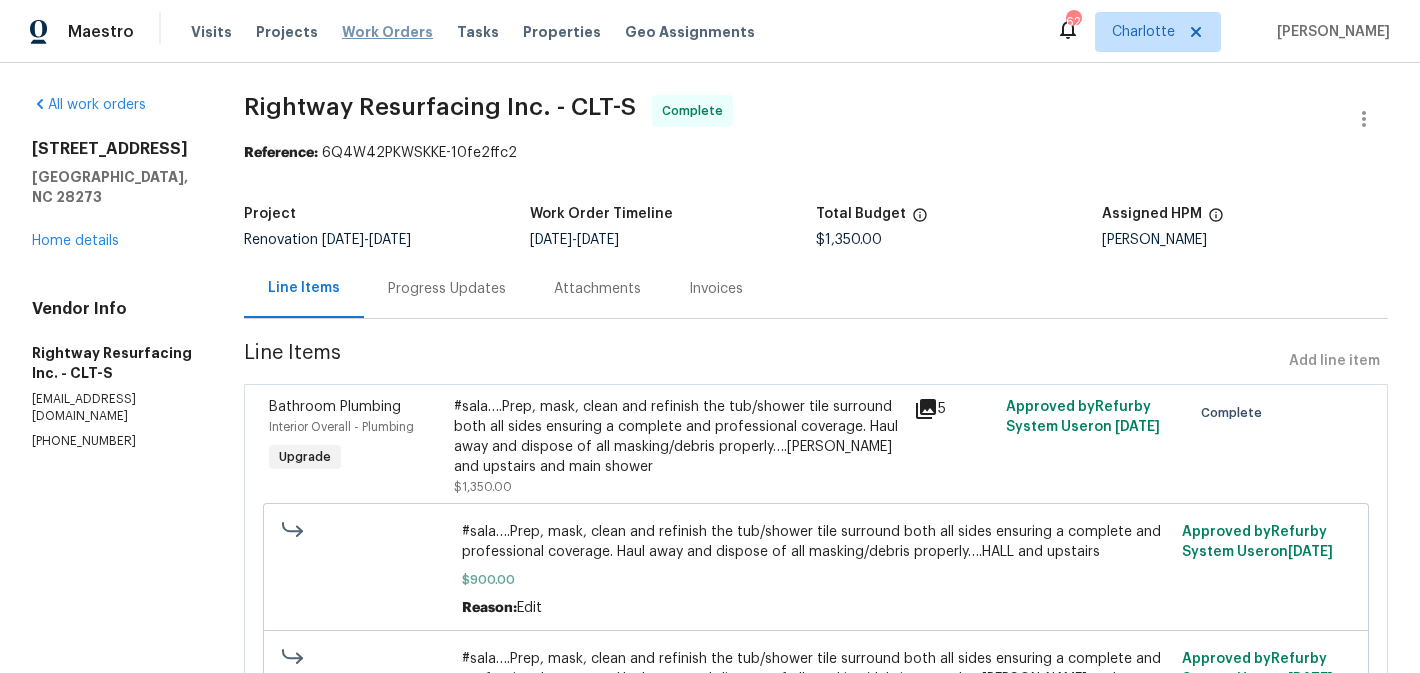 click on "Work Orders" at bounding box center (387, 32) 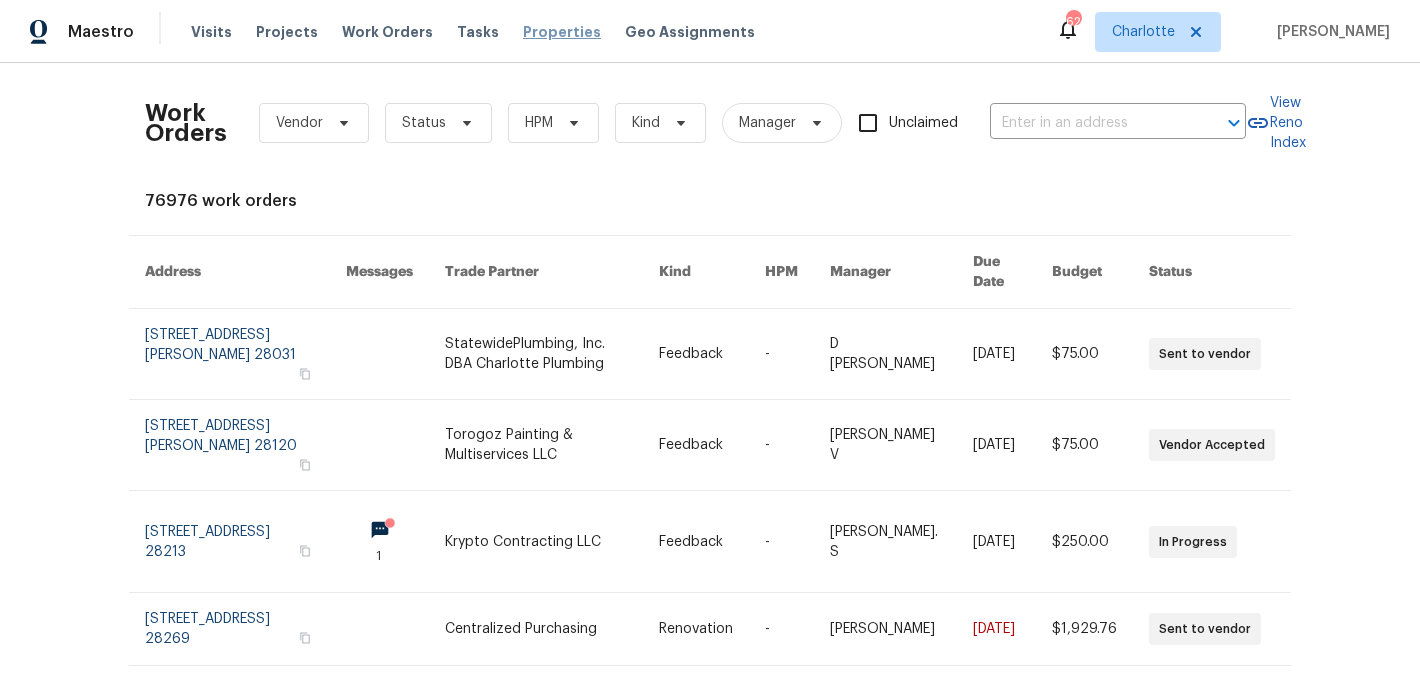 click on "Properties" at bounding box center (562, 32) 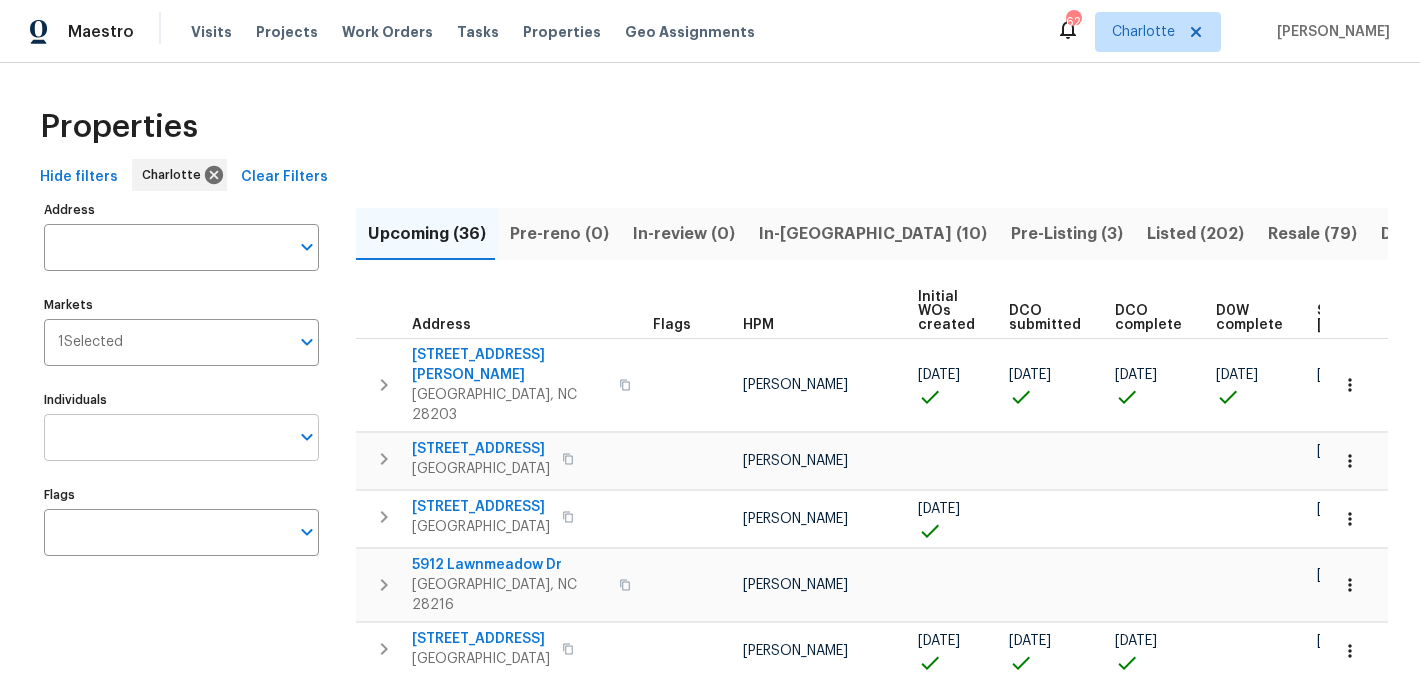 click on "Individuals" at bounding box center [166, 437] 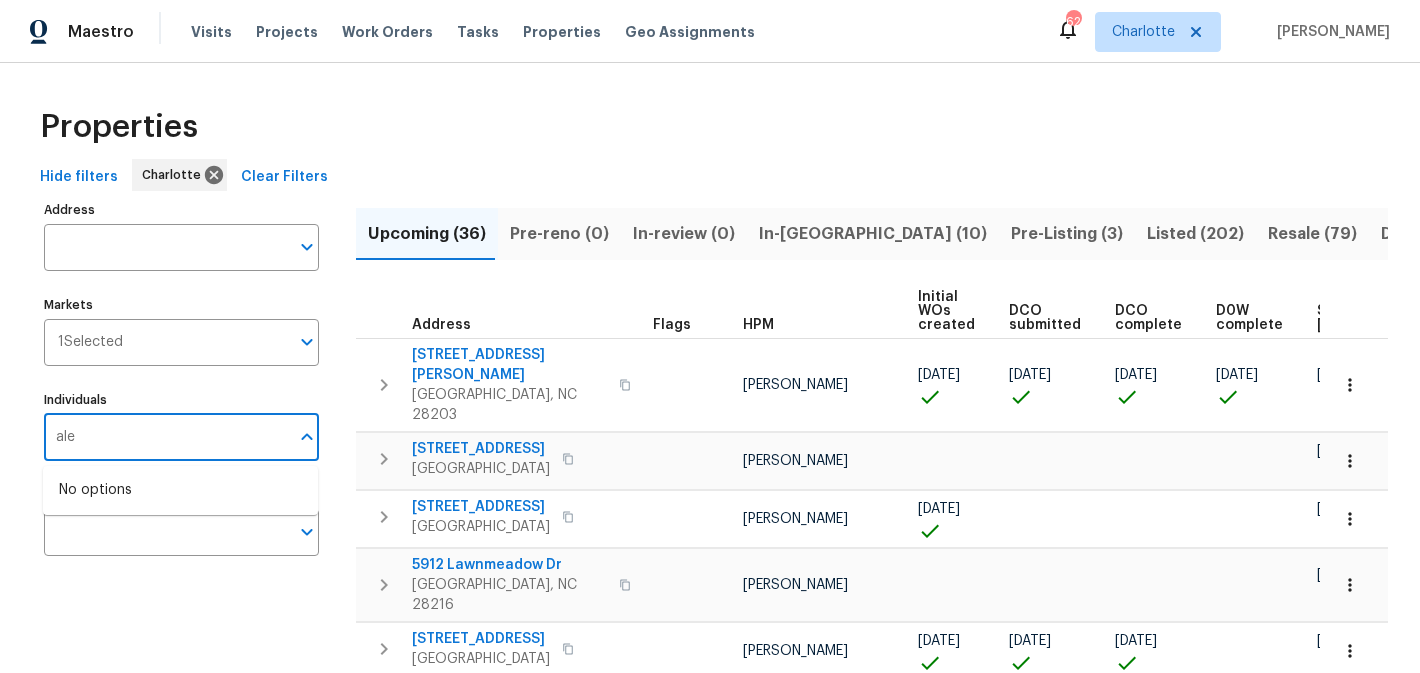 type on "[PERSON_NAME]" 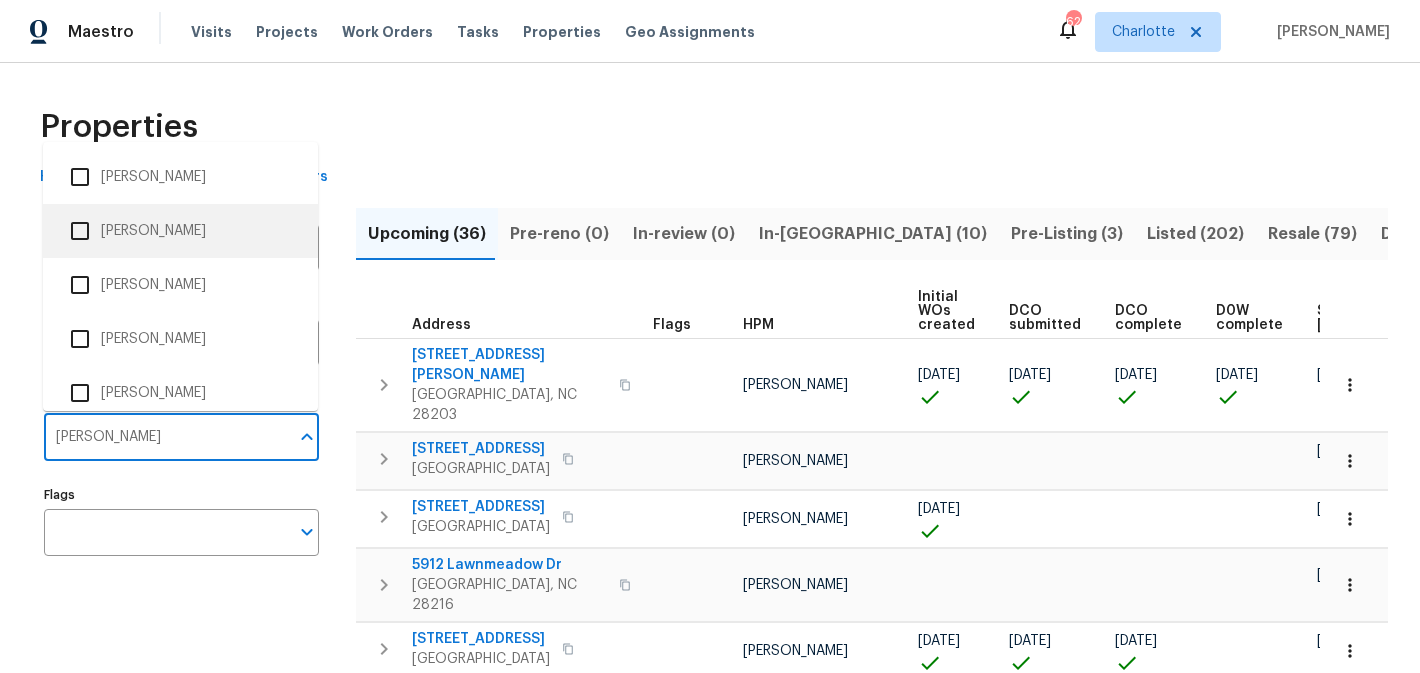click on "[PERSON_NAME]" at bounding box center [180, 231] 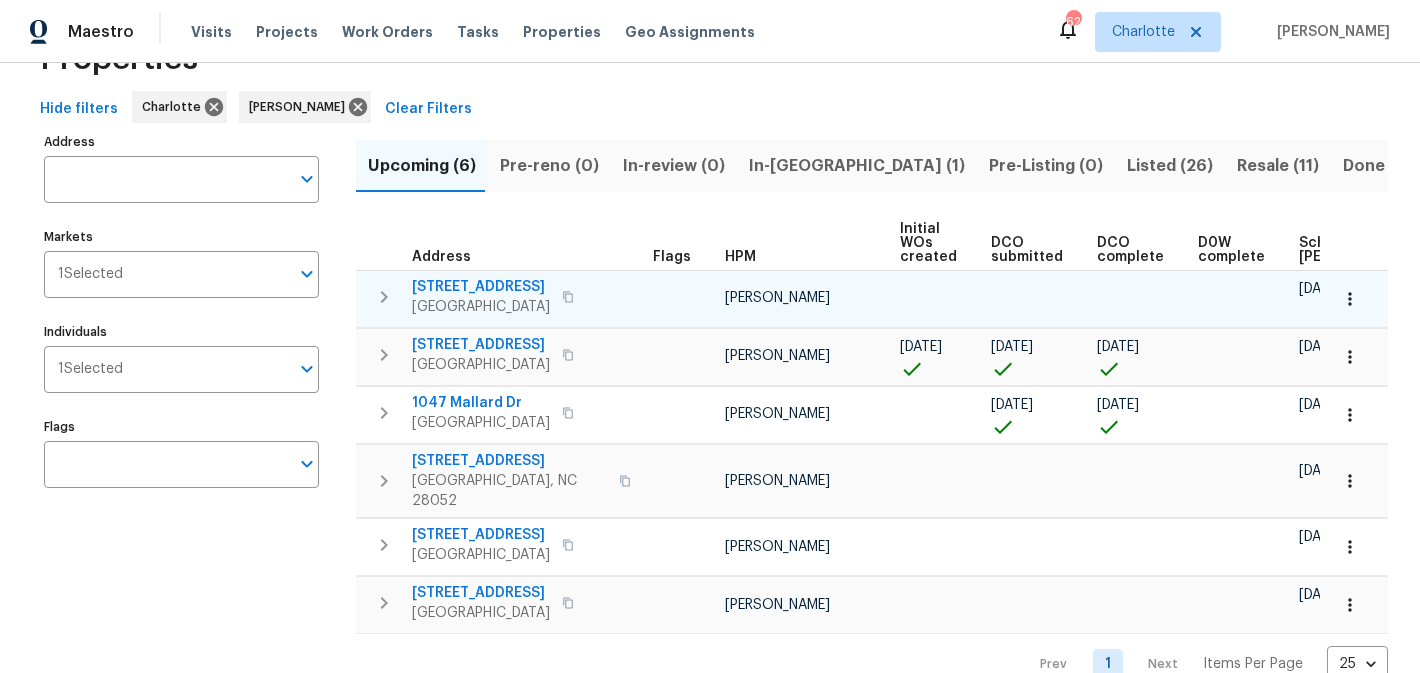 scroll, scrollTop: 93, scrollLeft: 0, axis: vertical 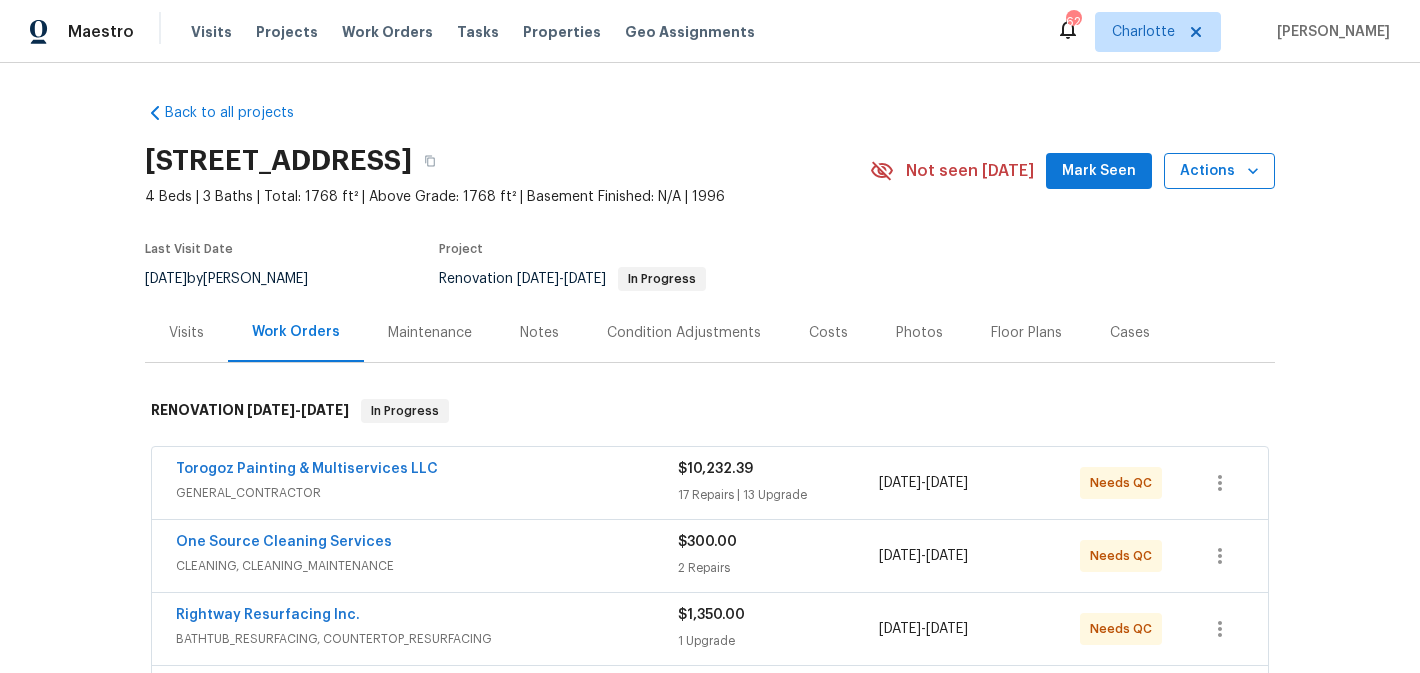 click 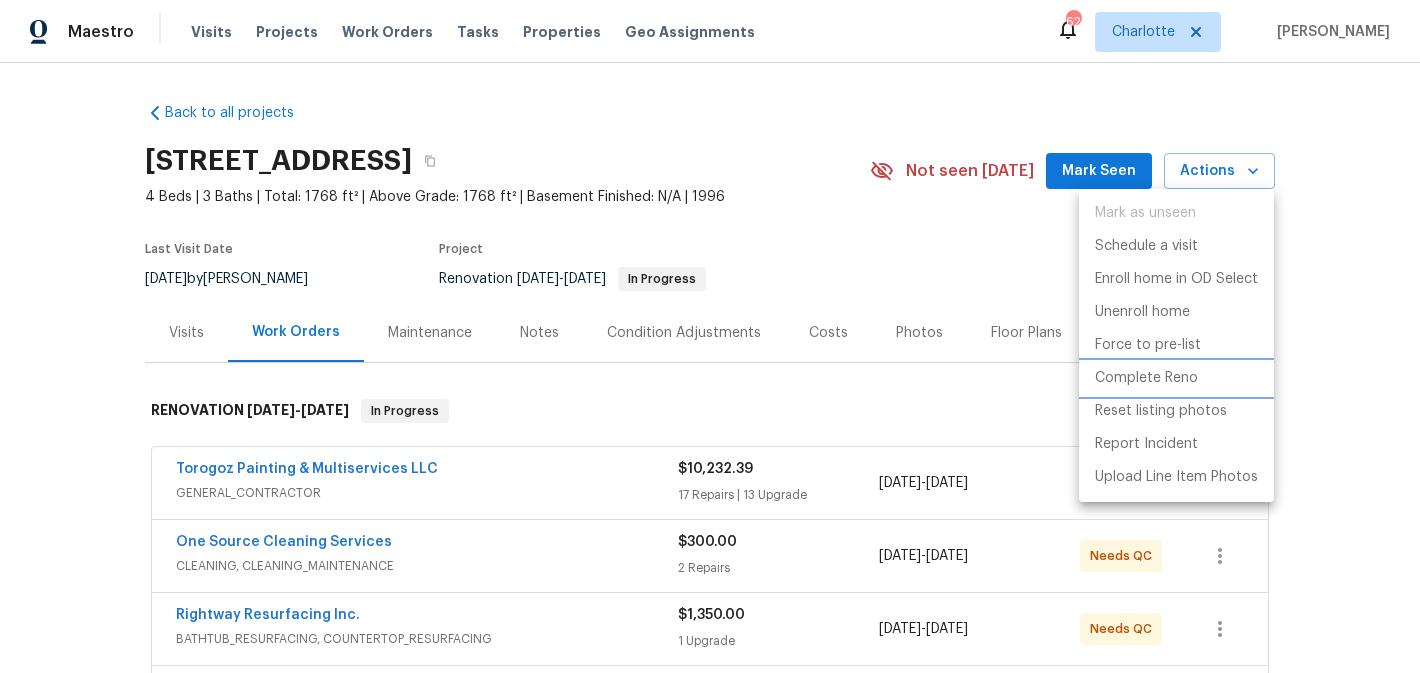 click on "Complete Reno" at bounding box center [1146, 378] 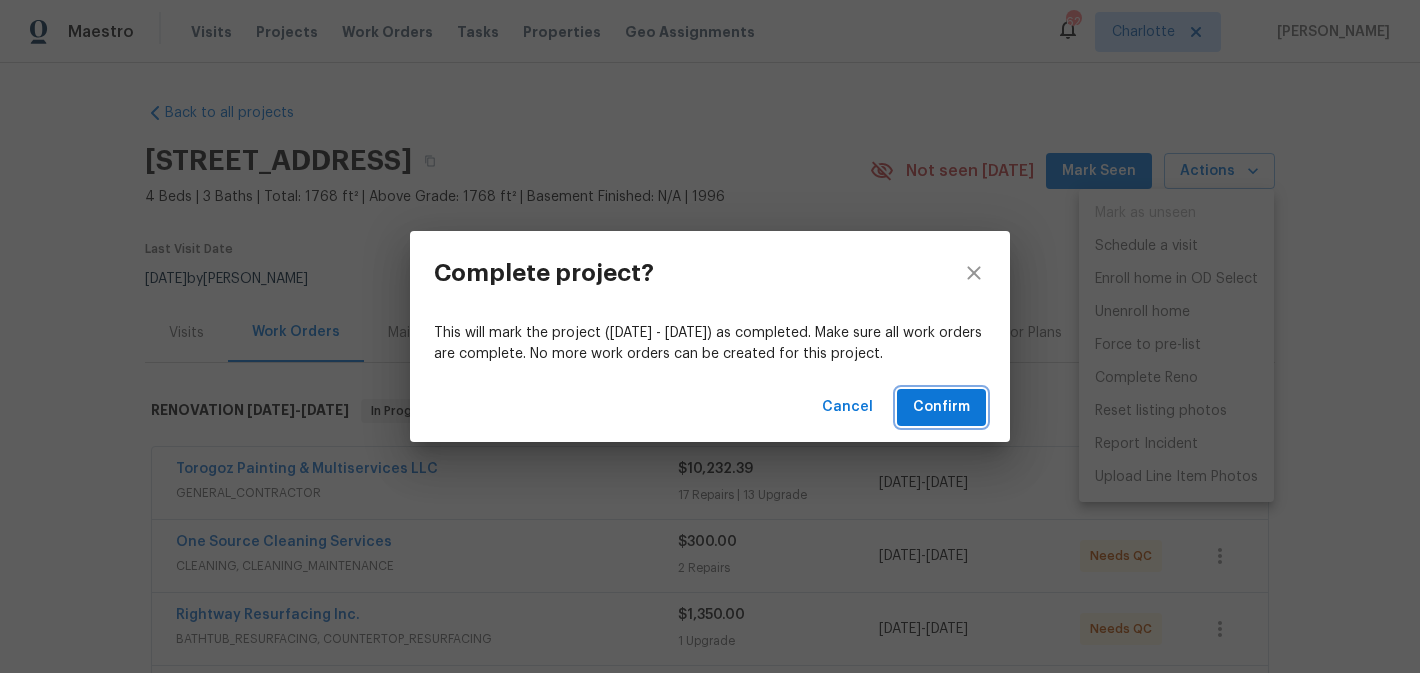 click on "Confirm" at bounding box center [941, 407] 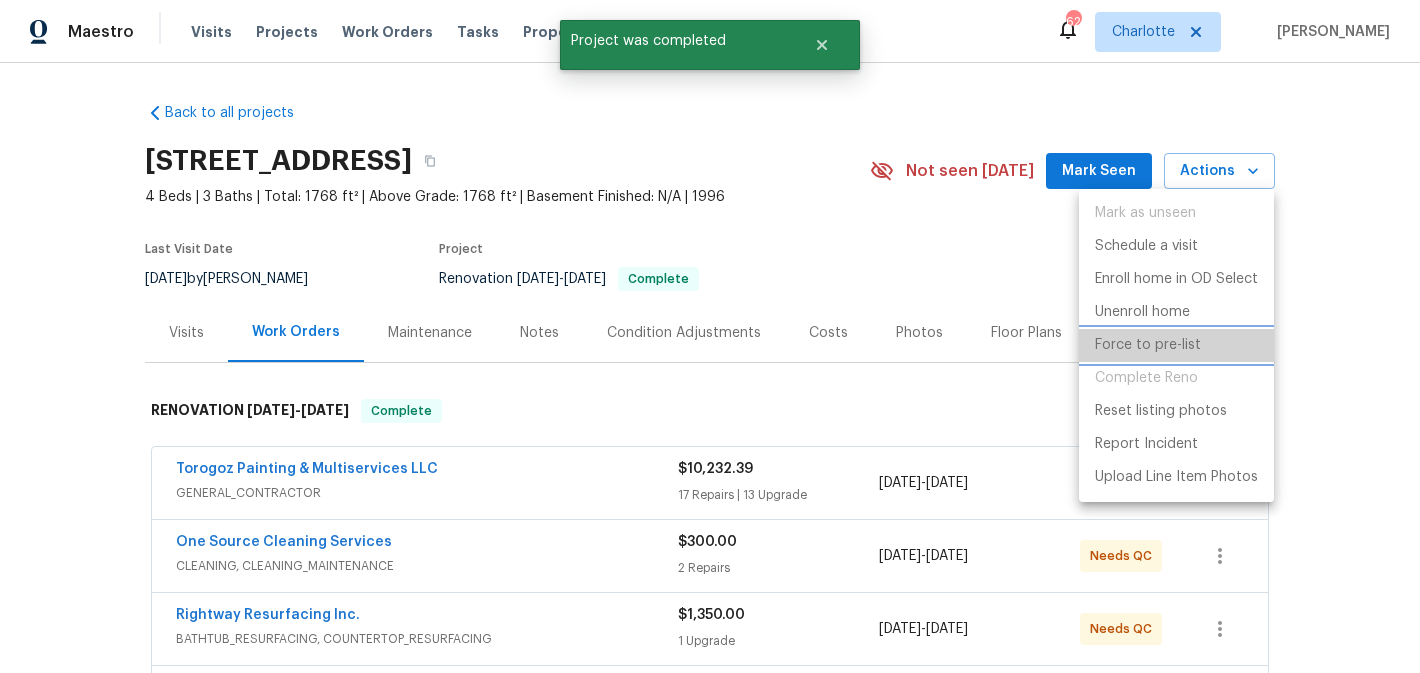 click on "Force to pre-list" at bounding box center [1176, 345] 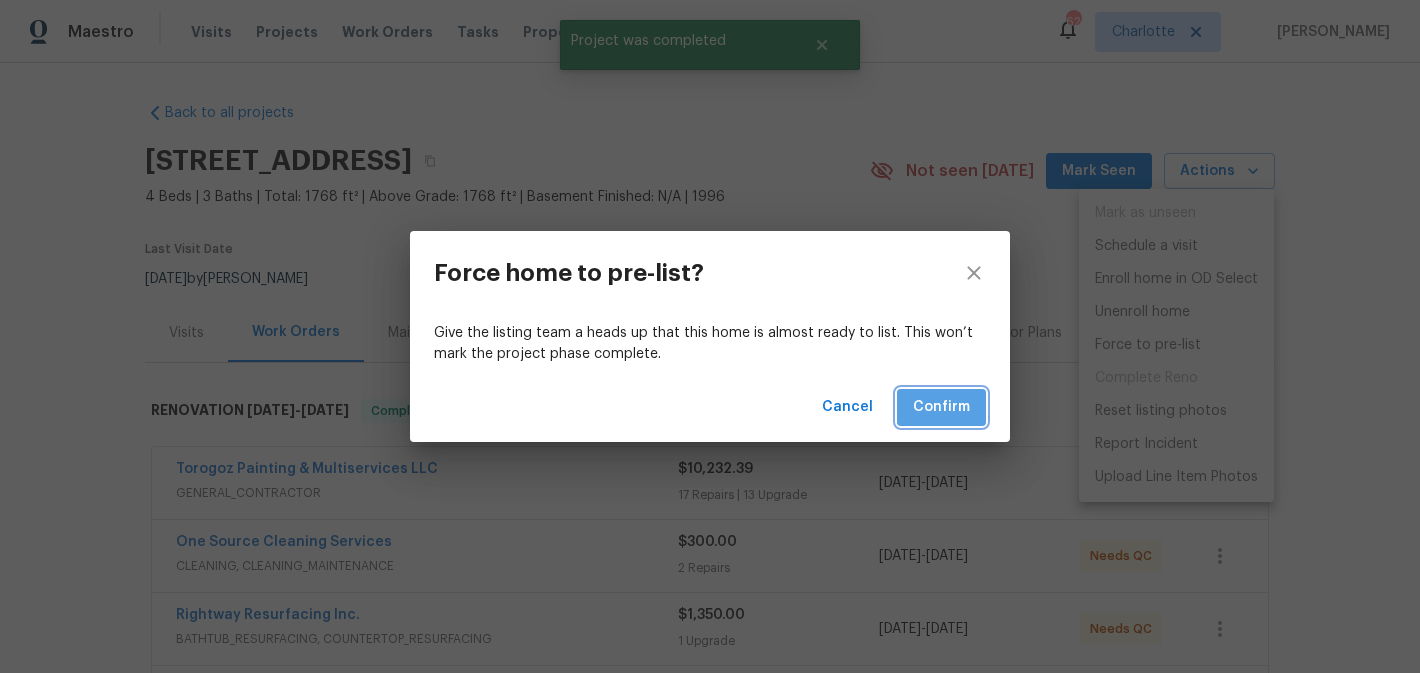 click on "Confirm" at bounding box center (941, 407) 